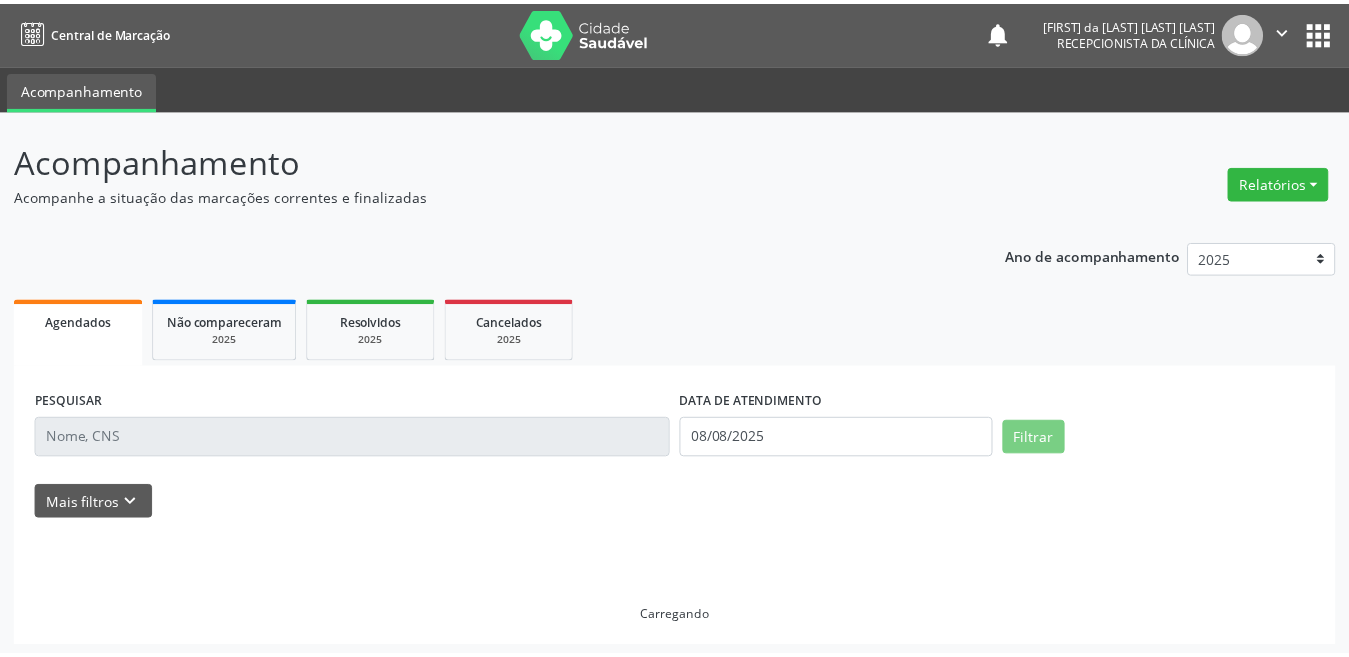 scroll, scrollTop: 0, scrollLeft: 0, axis: both 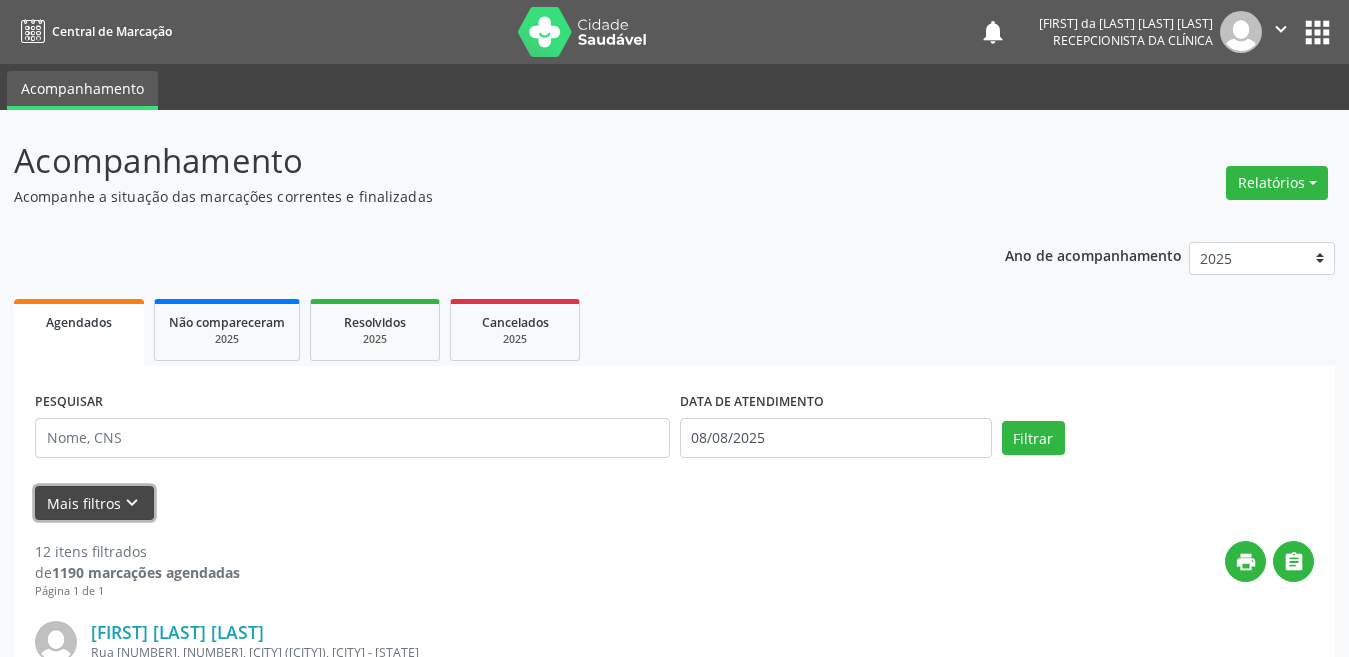 click on "Mais filtros
keyboard_arrow_down" at bounding box center [94, 503] 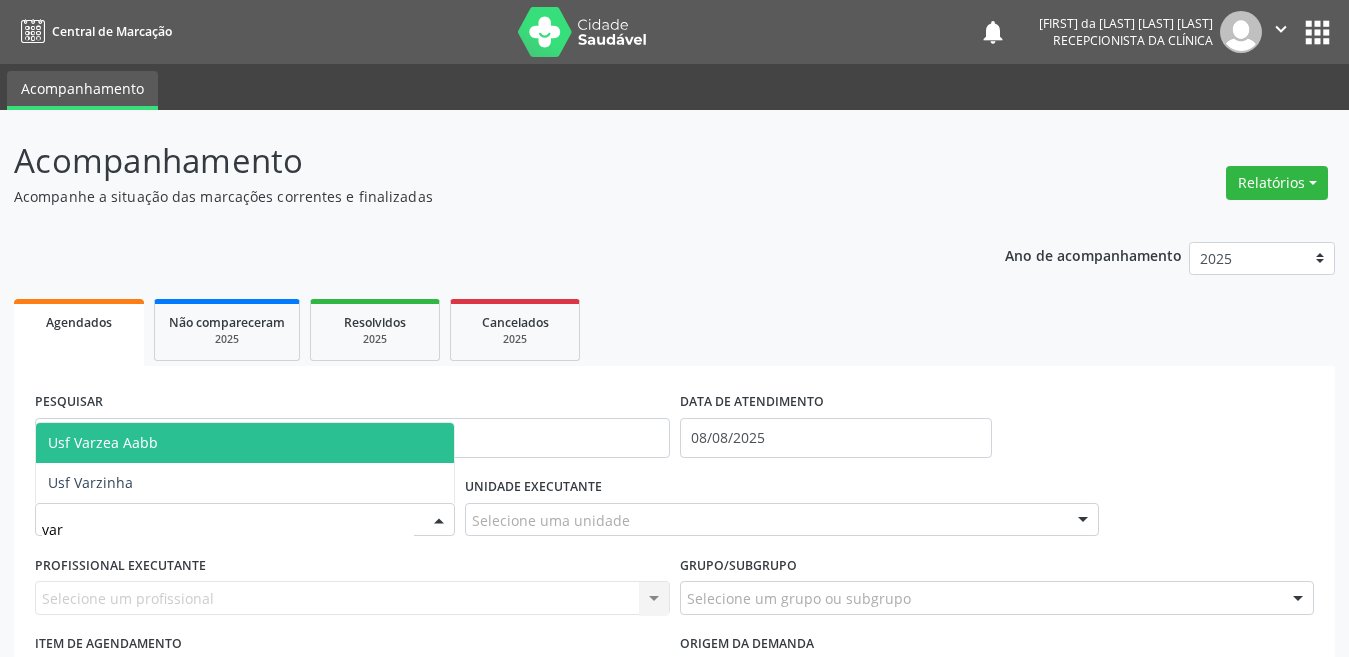 type on "varz" 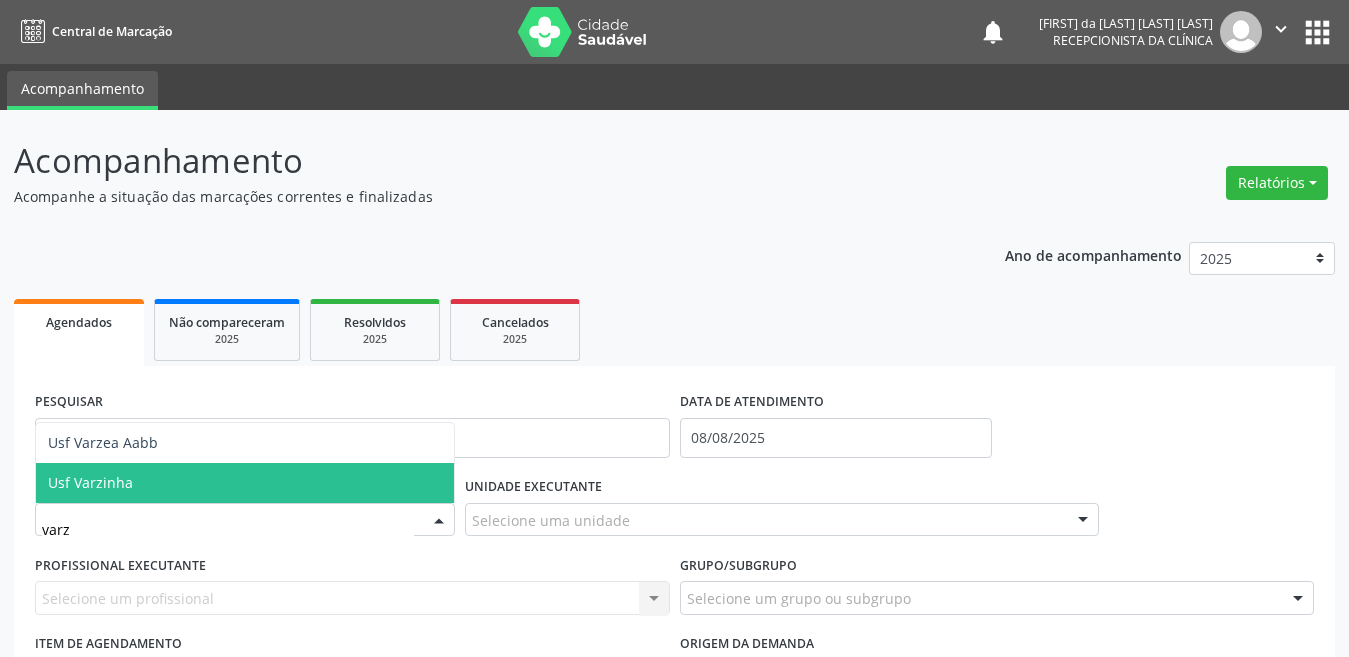click on "Usf Varzinha" at bounding box center (245, 483) 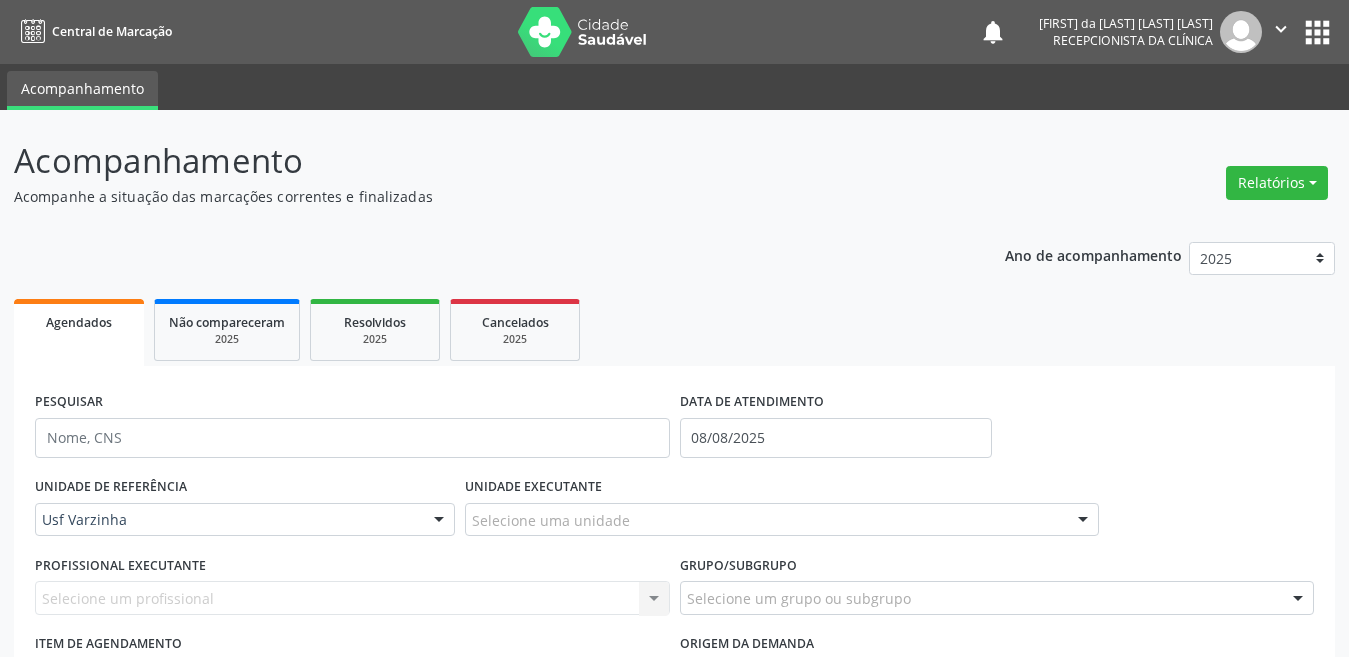 scroll, scrollTop: 100, scrollLeft: 0, axis: vertical 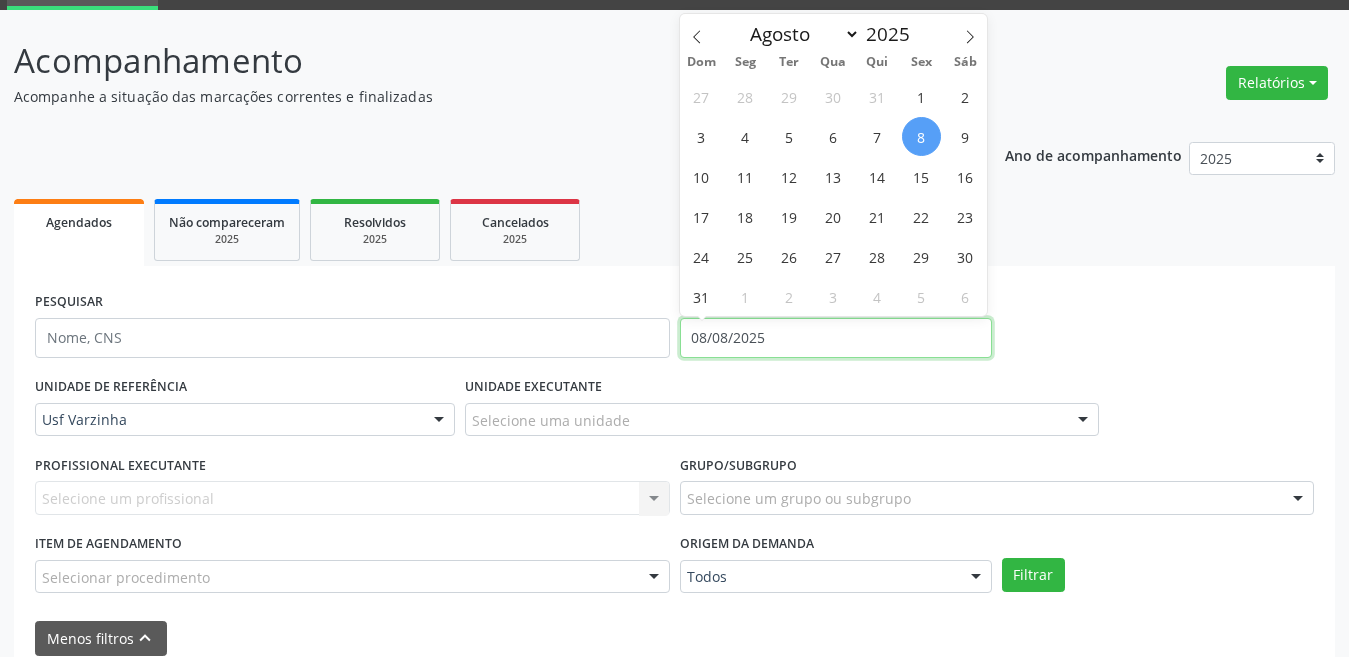 click on "08/08/2025" at bounding box center (836, 338) 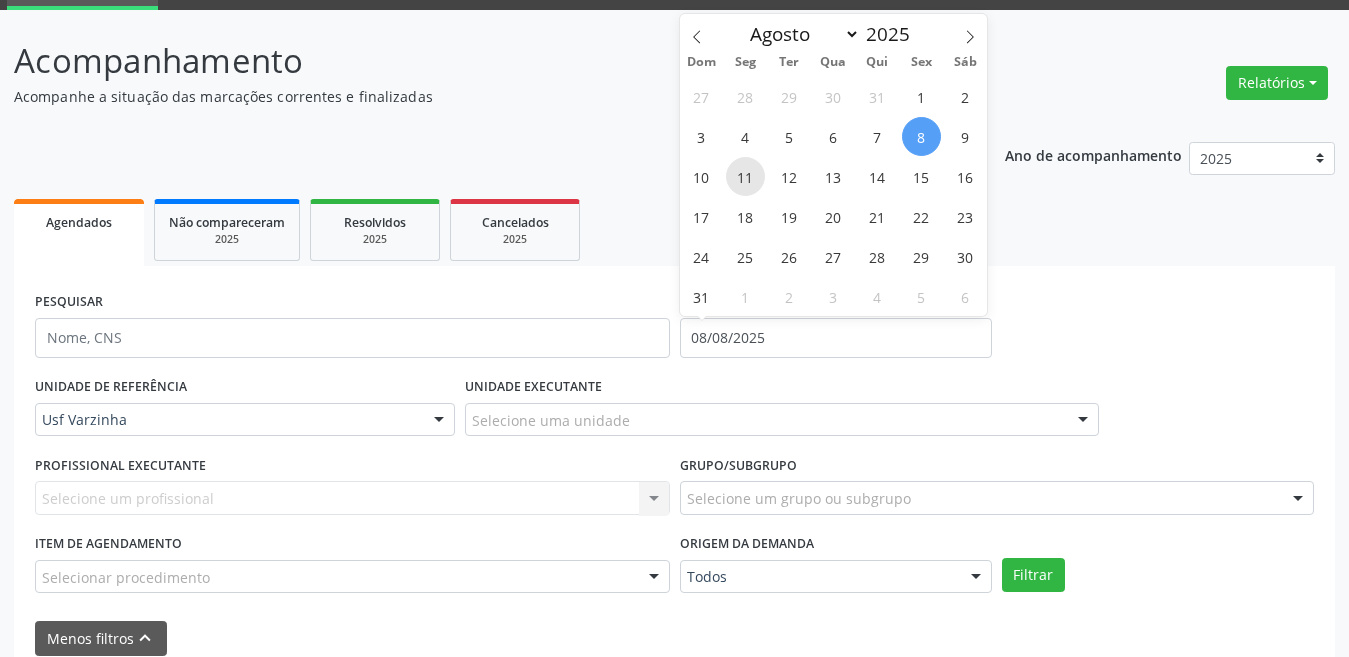 click on "11" at bounding box center [745, 176] 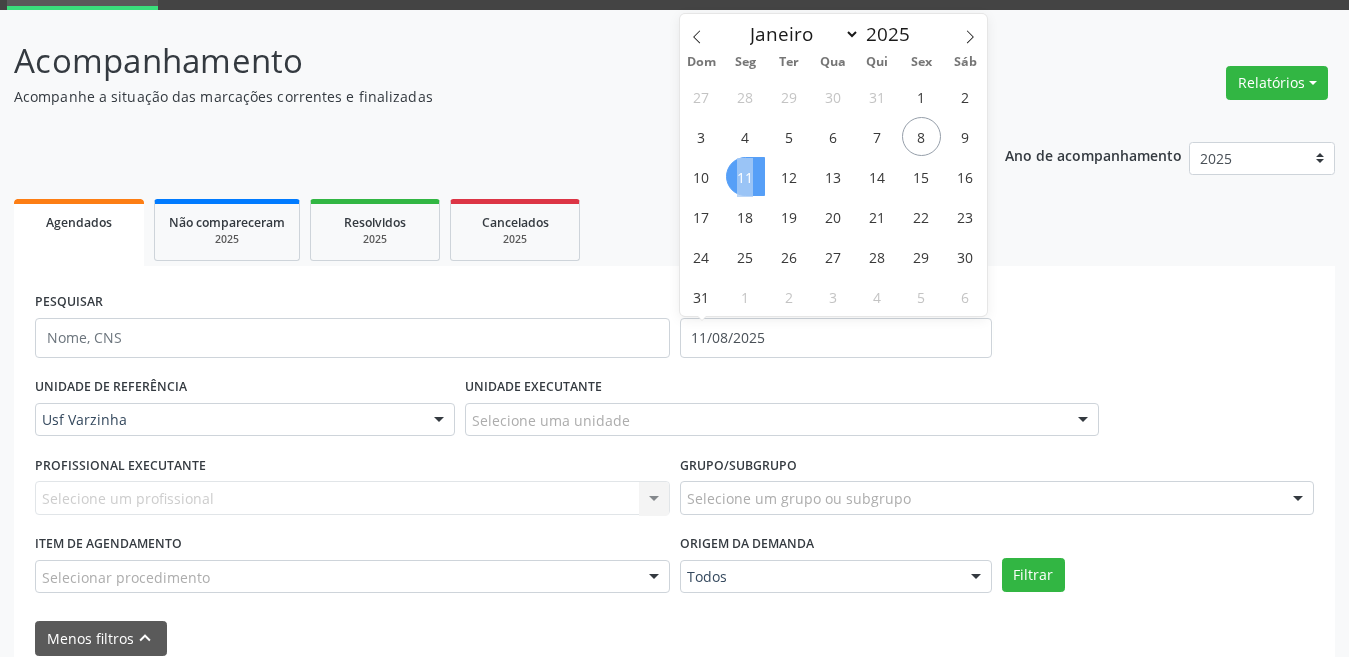 click on "11" at bounding box center [745, 176] 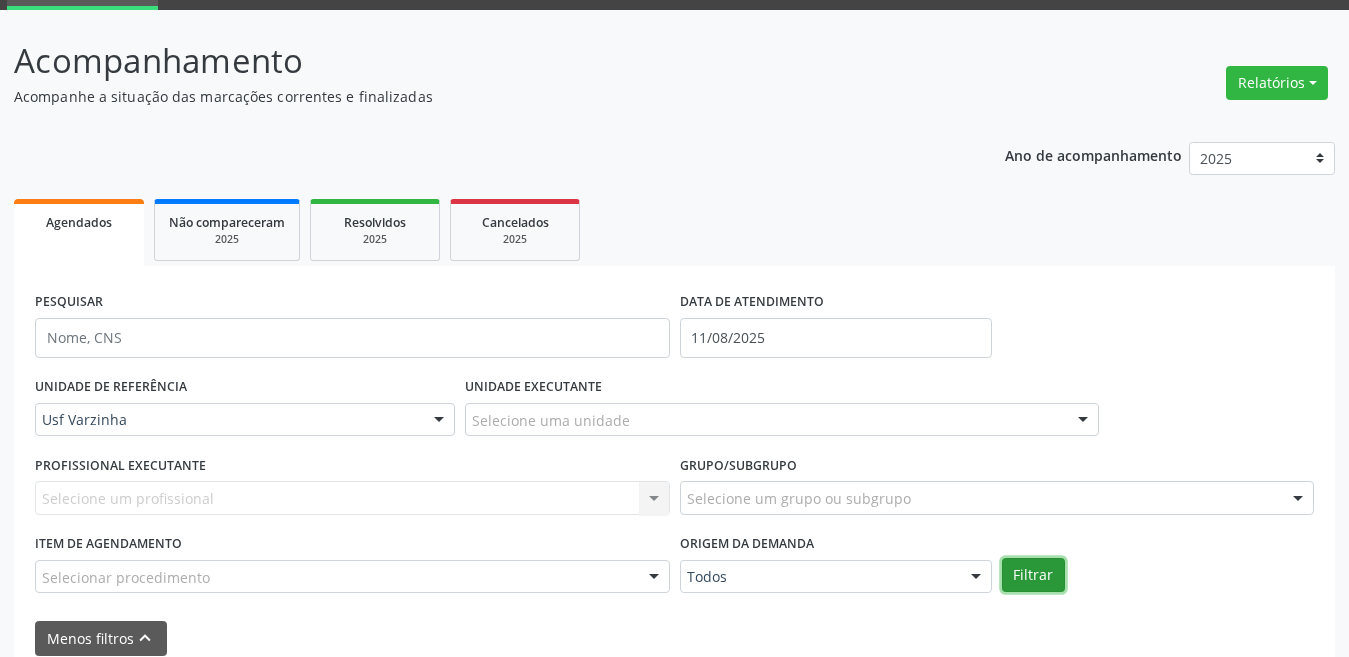 click on "Filtrar" at bounding box center (1033, 575) 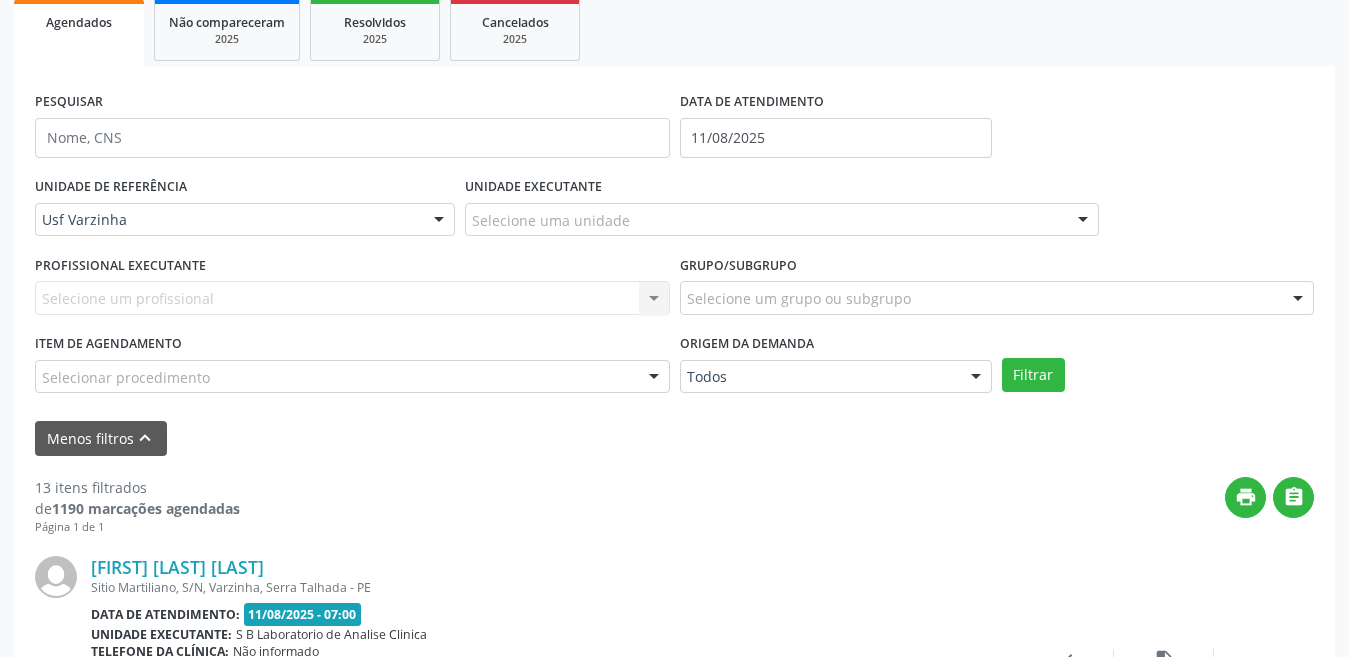 scroll, scrollTop: 500, scrollLeft: 0, axis: vertical 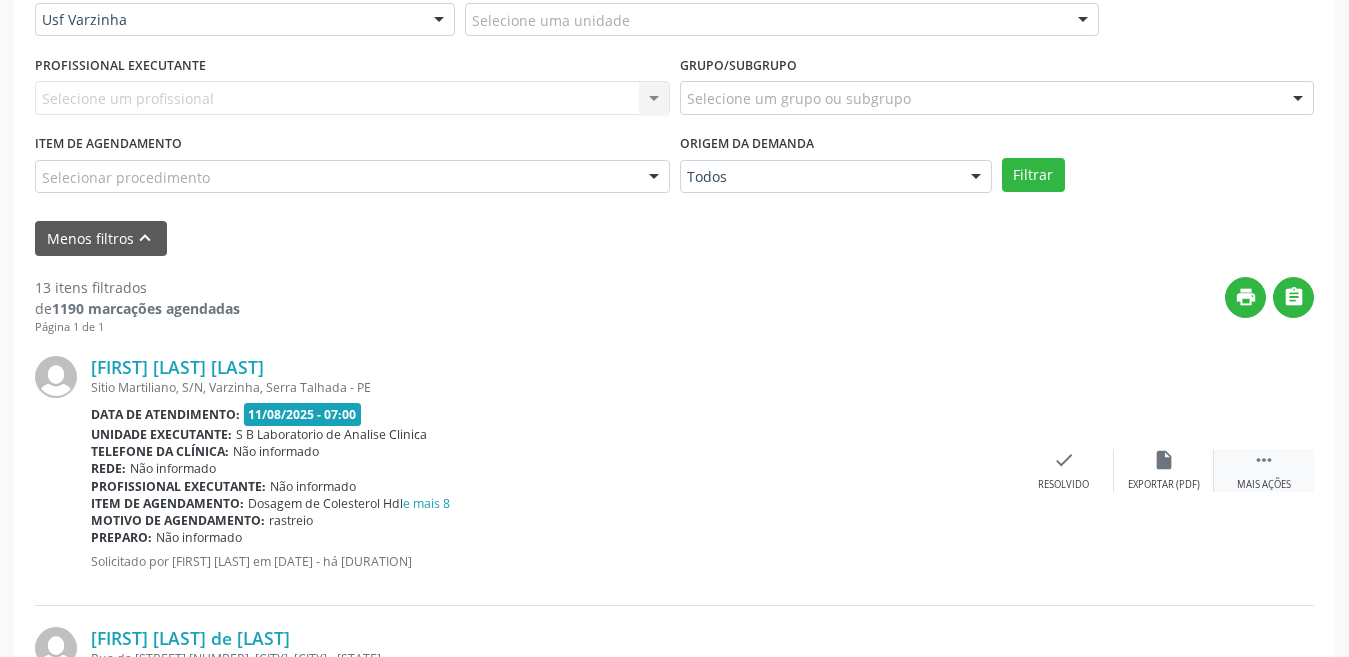 click on "
Mais ações" at bounding box center (1264, 470) 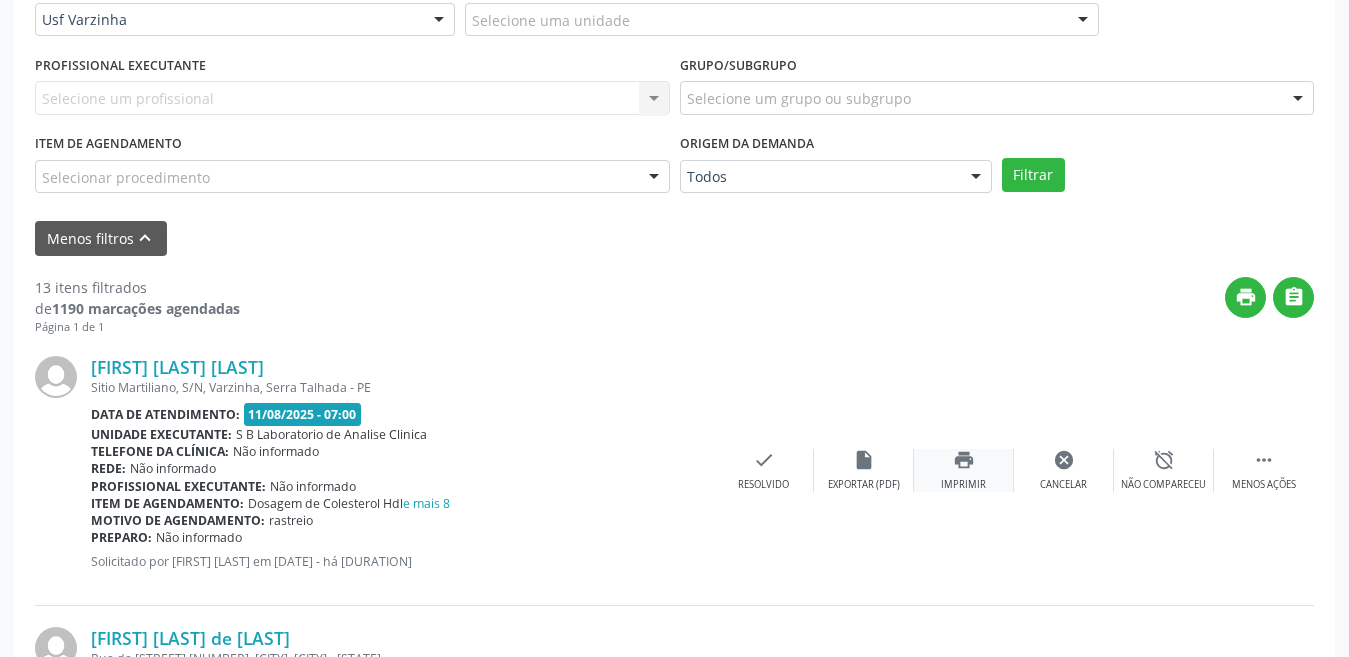 click on "print" at bounding box center (964, 460) 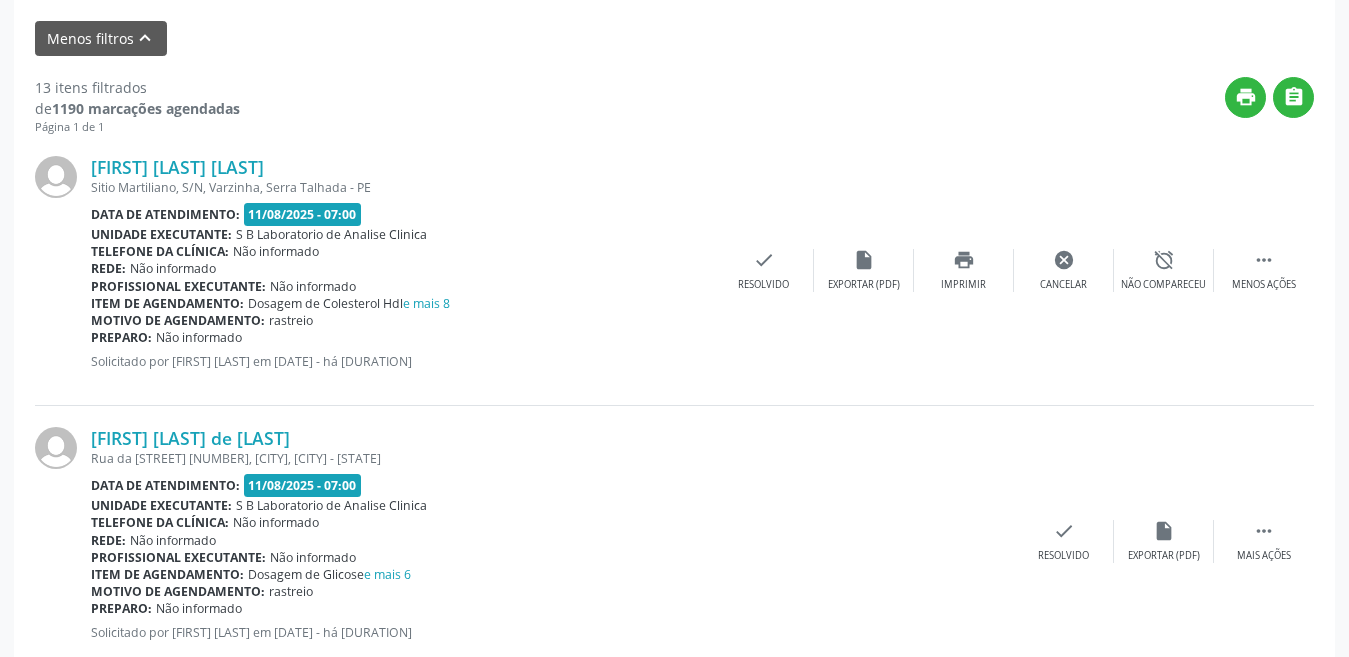 scroll, scrollTop: 900, scrollLeft: 0, axis: vertical 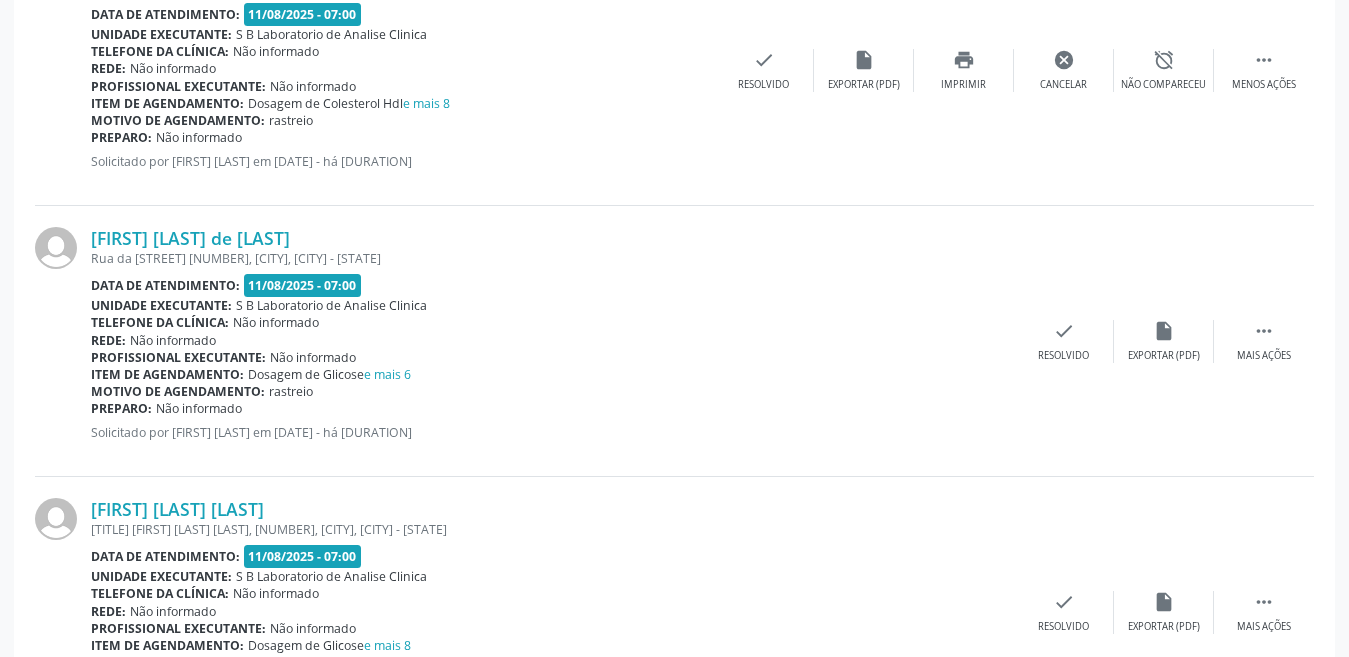 click on "[FIRST] [LAST] de [LAST]
Rua da [STREET] [NUMBER], [CITY], [CITY] - [STATE]
Data de atendimento:
[DATE] - [TIME]
Unidade executante:
[COMPANY] de [COMPANY] [COMPANY]
Telefone da clínica:
Não informado
Rede:
Não informado
Profissional executante:
Não informado
Item de agendamento:
Dosagem de Glicose
e mais 6
Motivo de agendamento:
rastreio
Preparo:
Não informado
Solicitado por [FIRST] [LAST] em [DATE] - há [DURATION]

Mais ações
insert_drive_file
Exportar (PDF)
check
Resolvido" at bounding box center (674, 341) 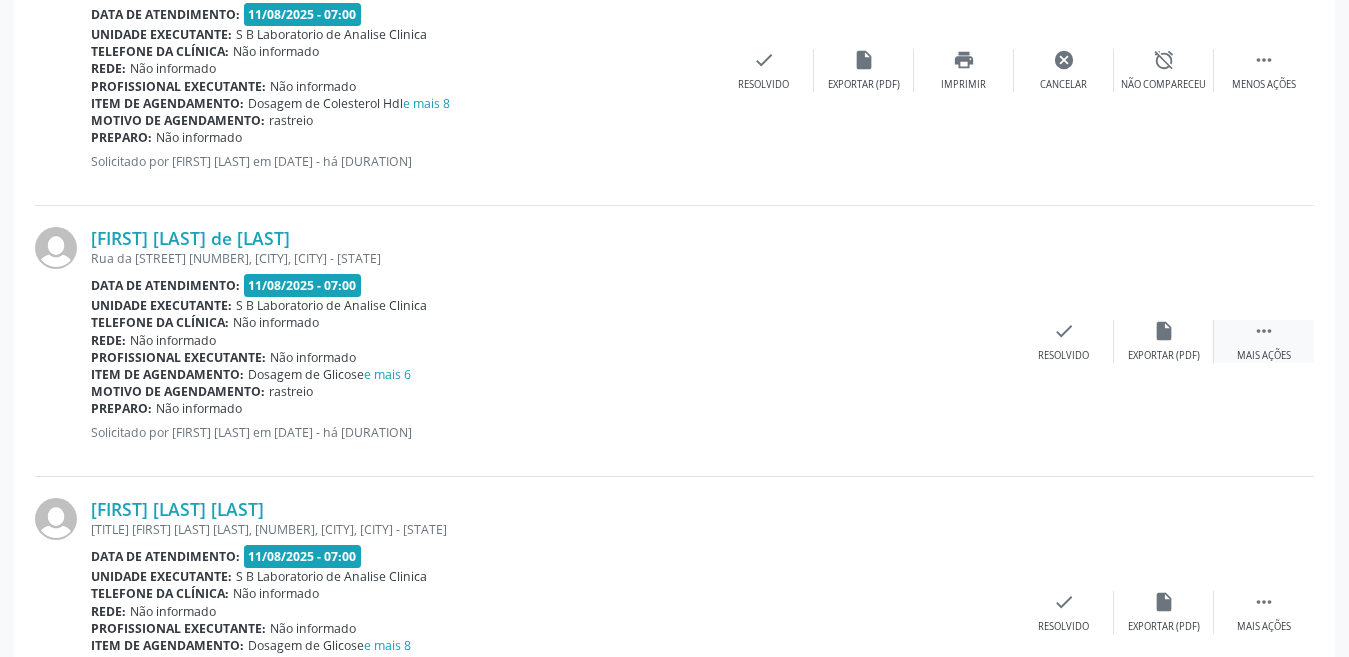 click on "Mais ações" at bounding box center (1264, 356) 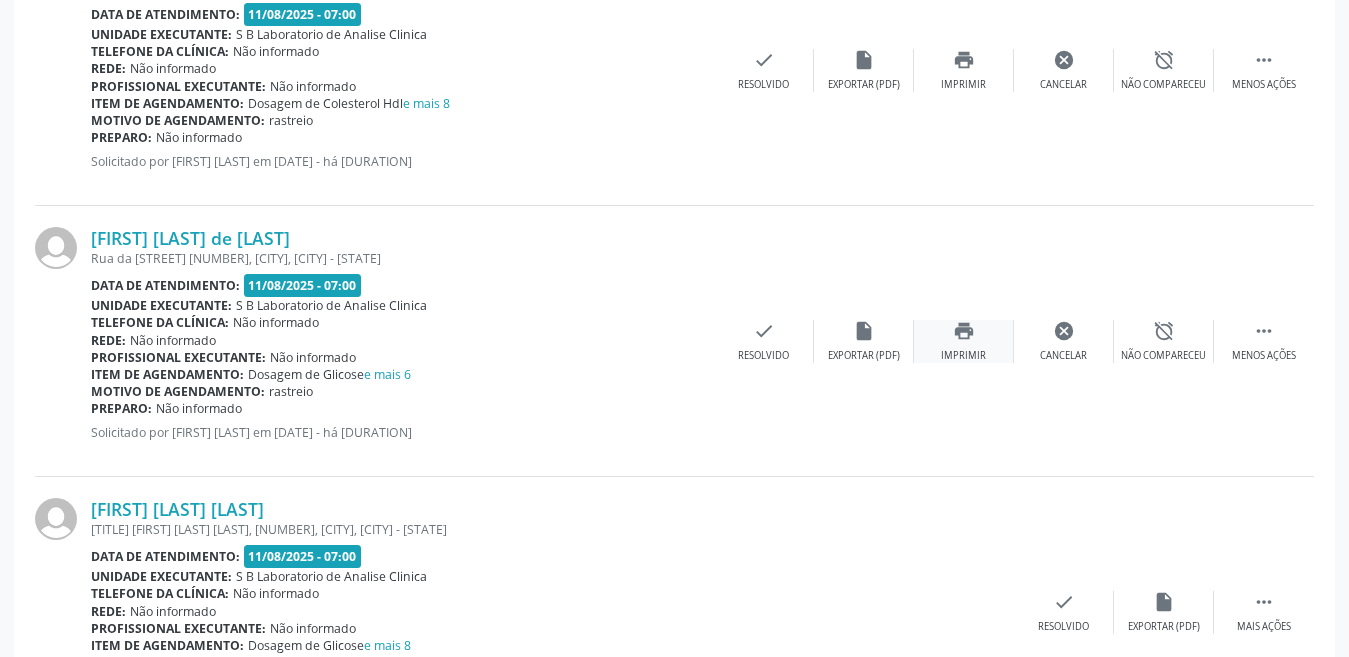 click on "Imprimir" at bounding box center [963, 356] 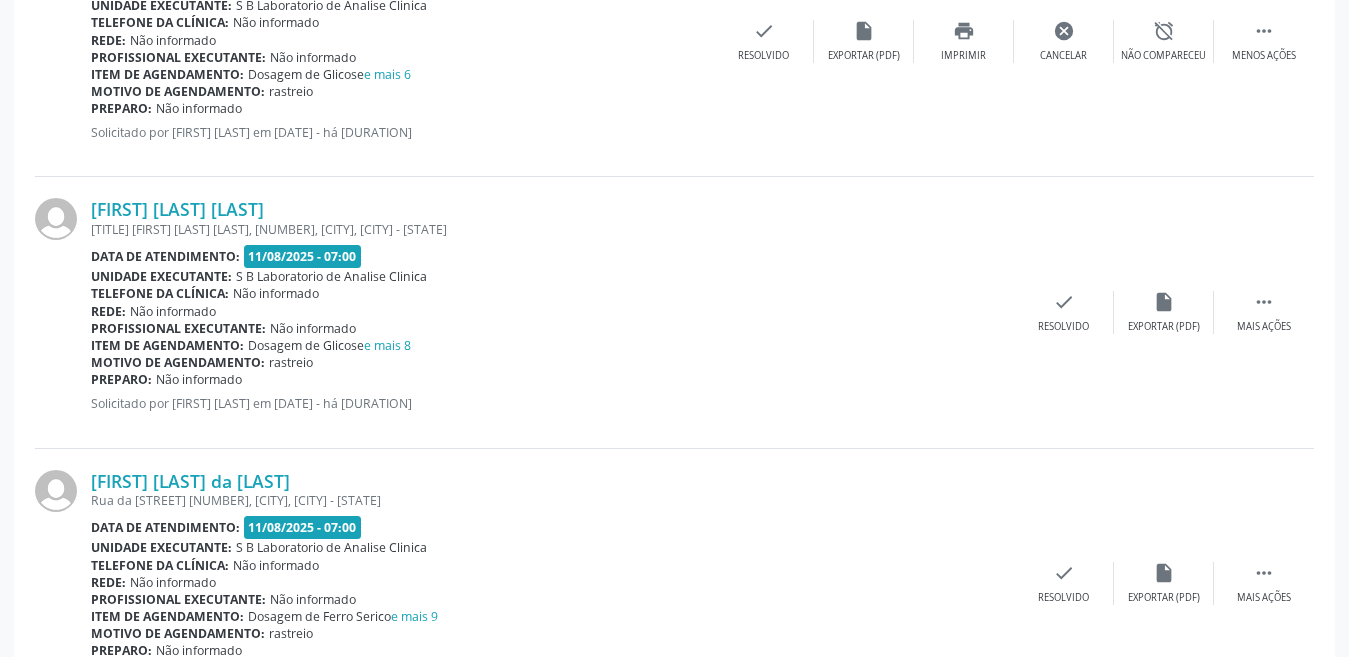 scroll, scrollTop: 1300, scrollLeft: 0, axis: vertical 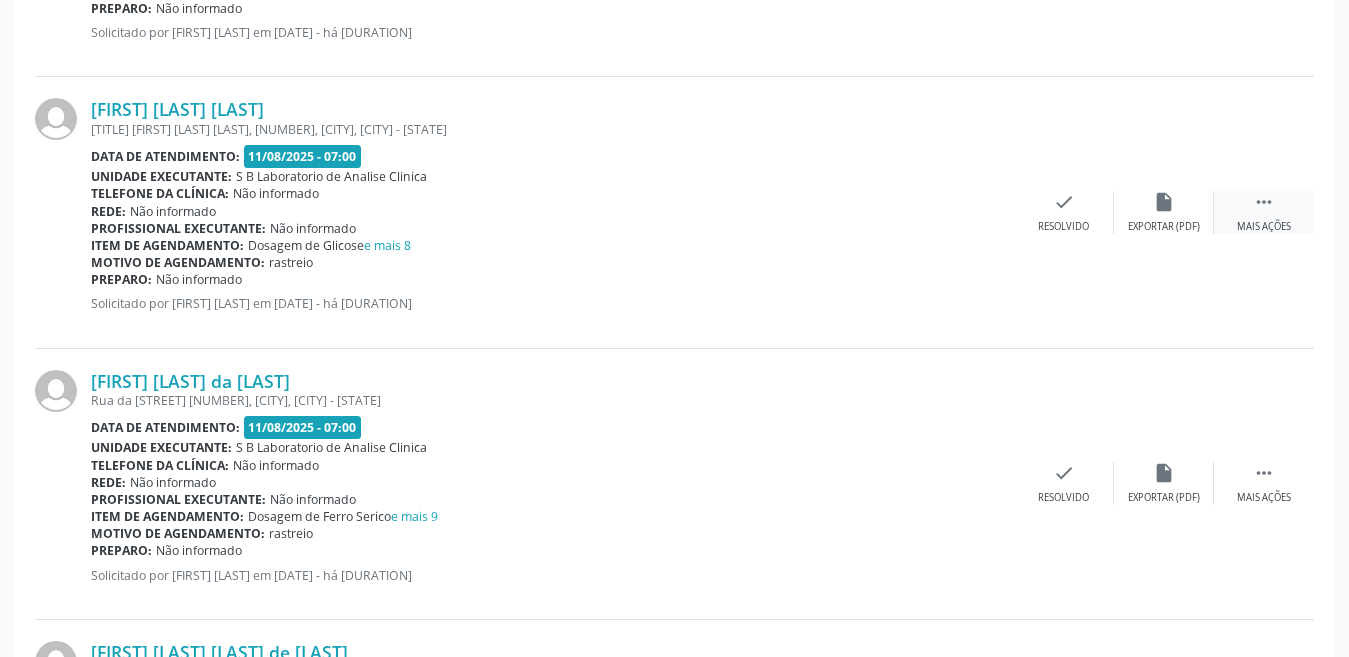 click on "
Mais ações" at bounding box center (1264, 212) 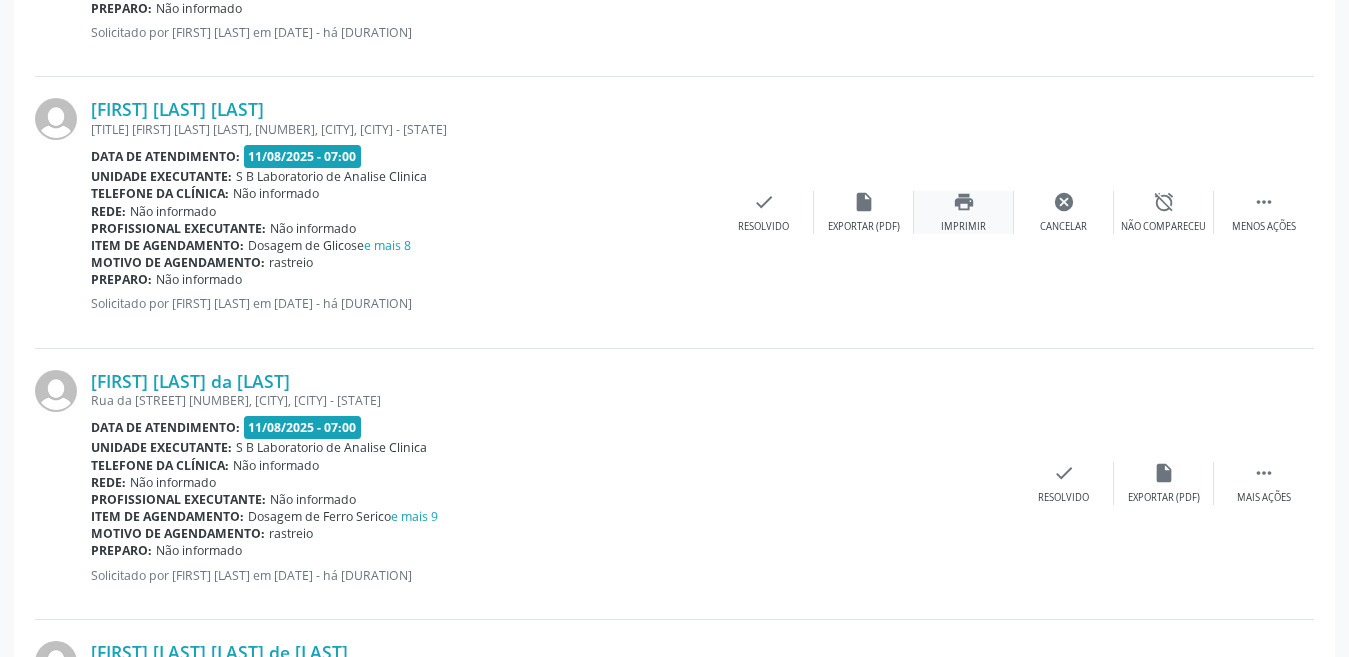 click on "print" at bounding box center [964, 202] 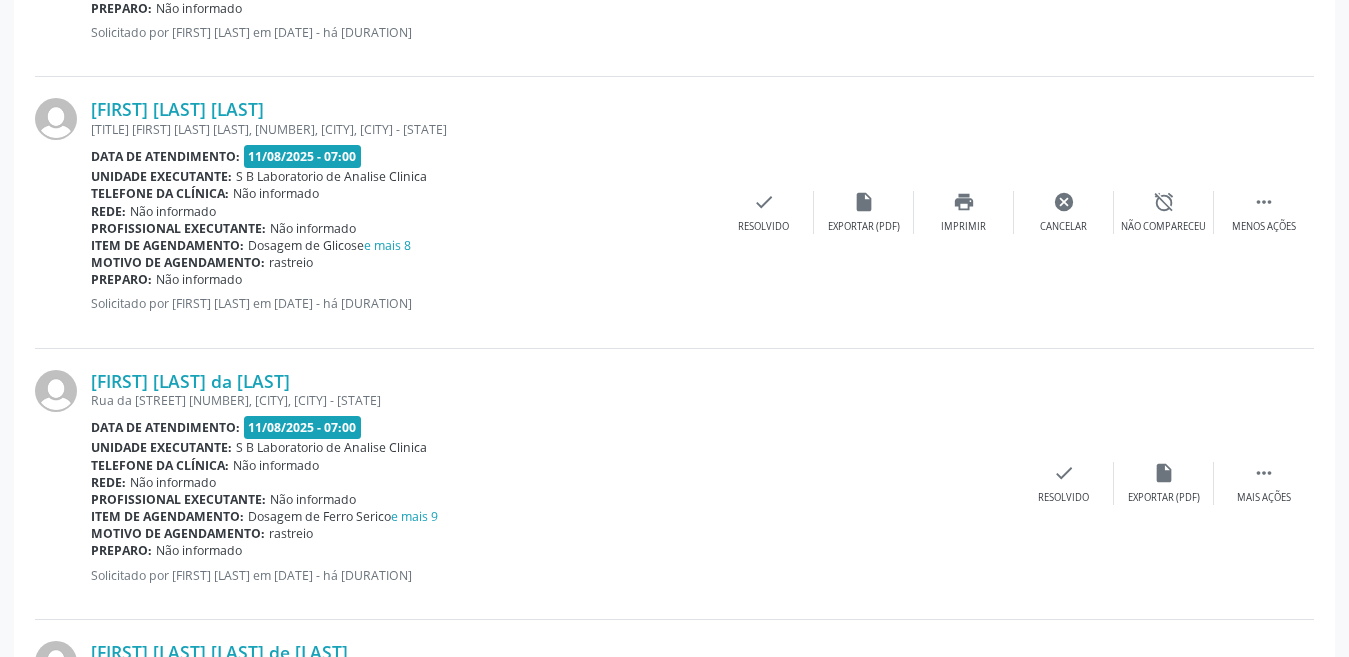 scroll, scrollTop: 1500, scrollLeft: 0, axis: vertical 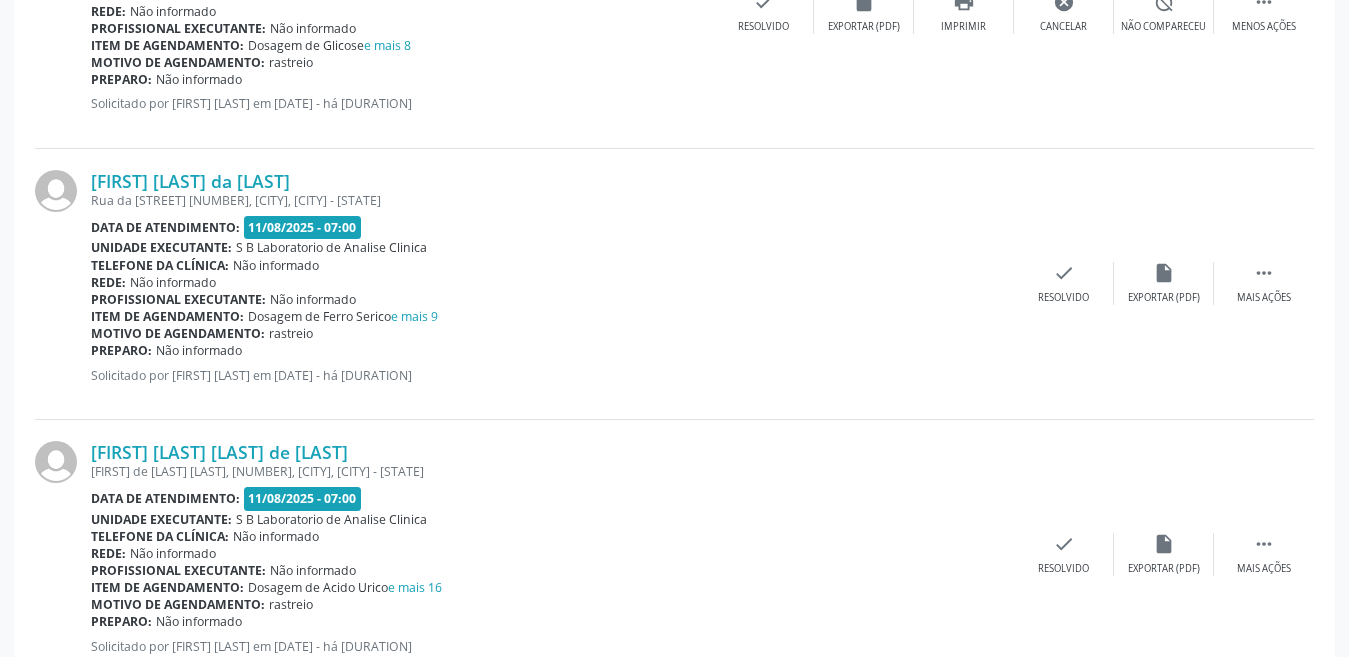 click on "[FIRST] [LAST] da [LAST]
Rua da [STREET] [NUMBER], [CITY], [CITY] - [STATE]
Data de atendimento:
[DATE] - [TIME]
Unidade executante:
[COMPANY] de [COMPANY] [COMPANY]
Telefone da clínica:
Não informado
Rede:
Não informado
Profissional executante:
Não informado
Item de agendamento:
Dosagem de Ferro Serico
e mais 9
Motivo de agendamento:
rastreio
Preparo:
Não informado
Solicitado por [FIRST] [LAST] em [DATE] - há [DURATION]

Mais ações
insert_drive_file
Exportar (PDF)
check
Resolvido" at bounding box center (674, 284) 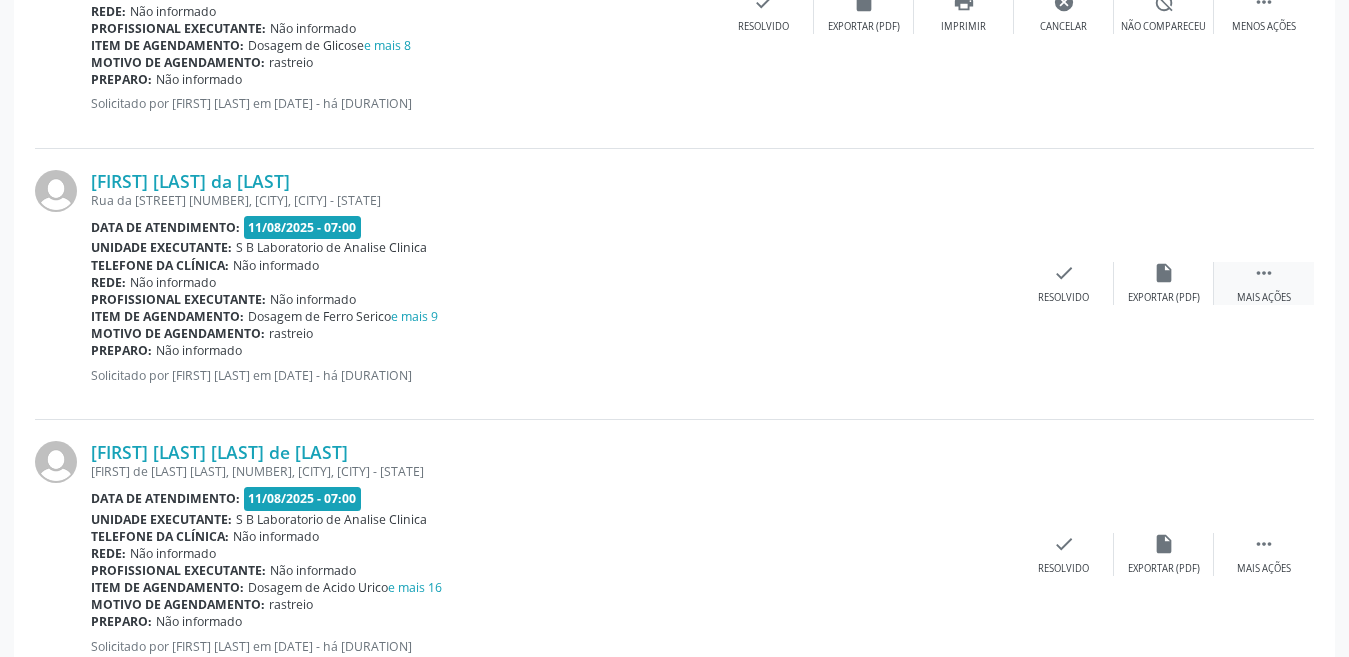click on "" at bounding box center (1264, 273) 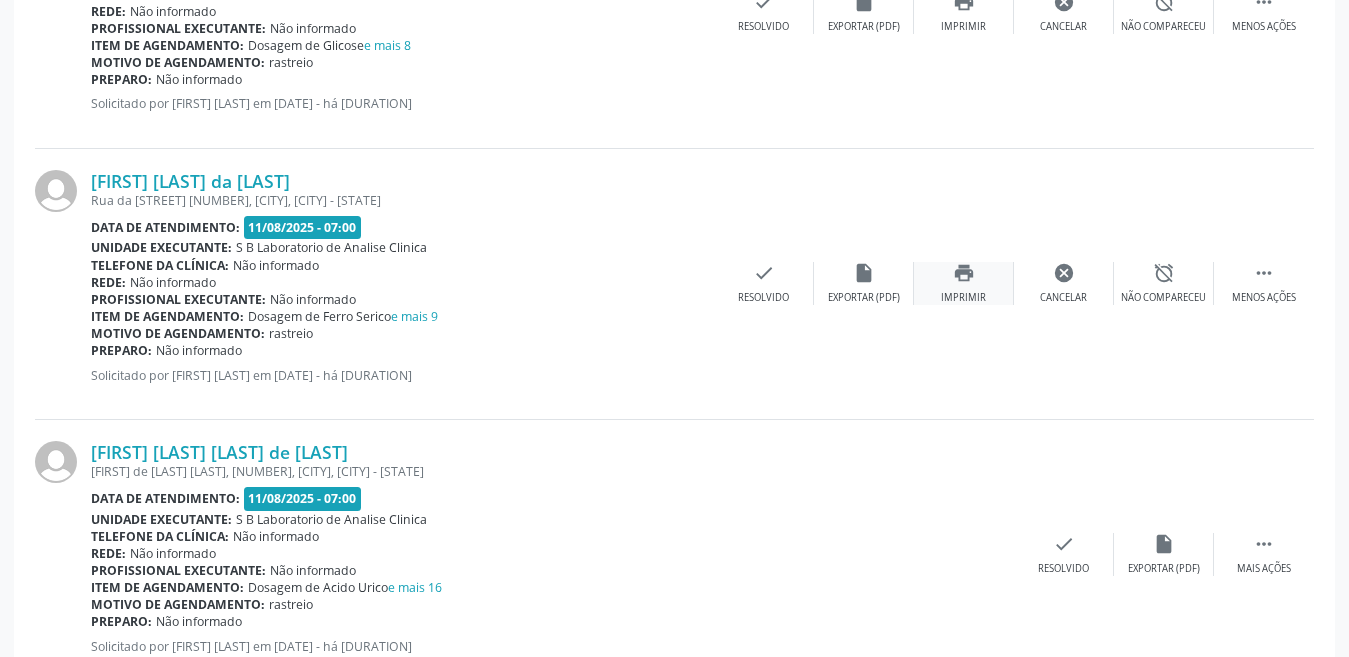 click on "print
Imprimir" at bounding box center (964, 283) 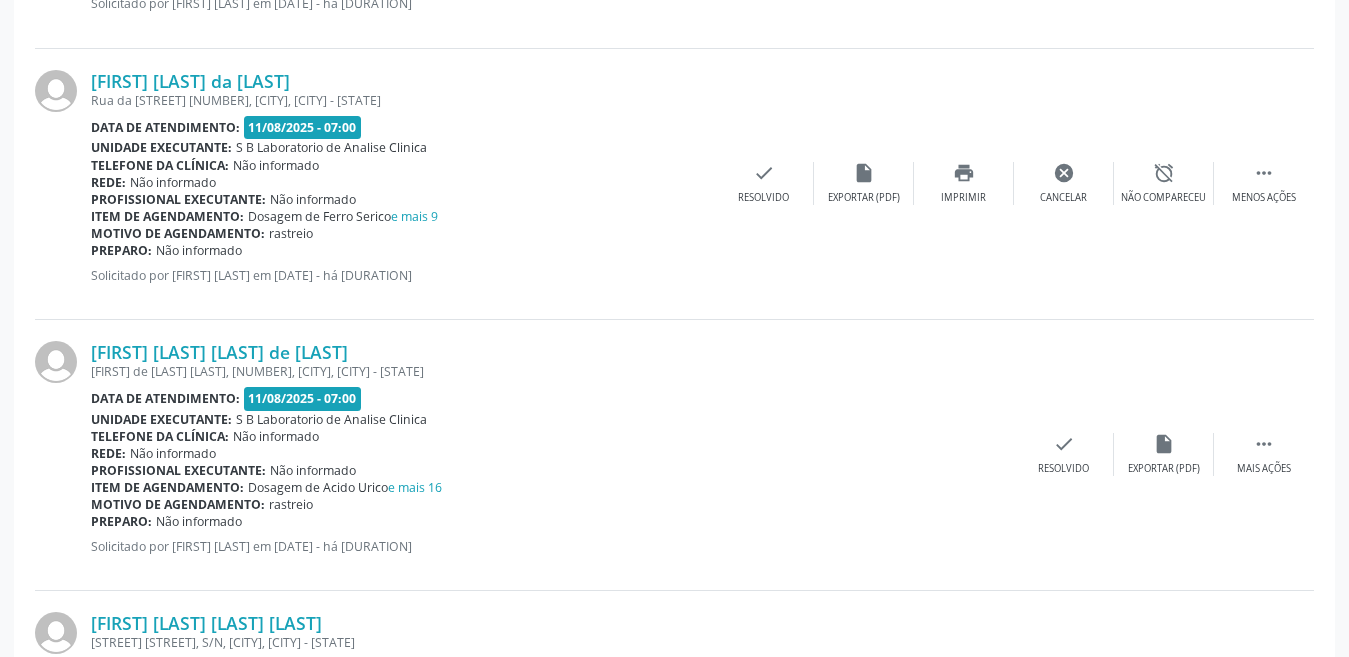 scroll, scrollTop: 1700, scrollLeft: 0, axis: vertical 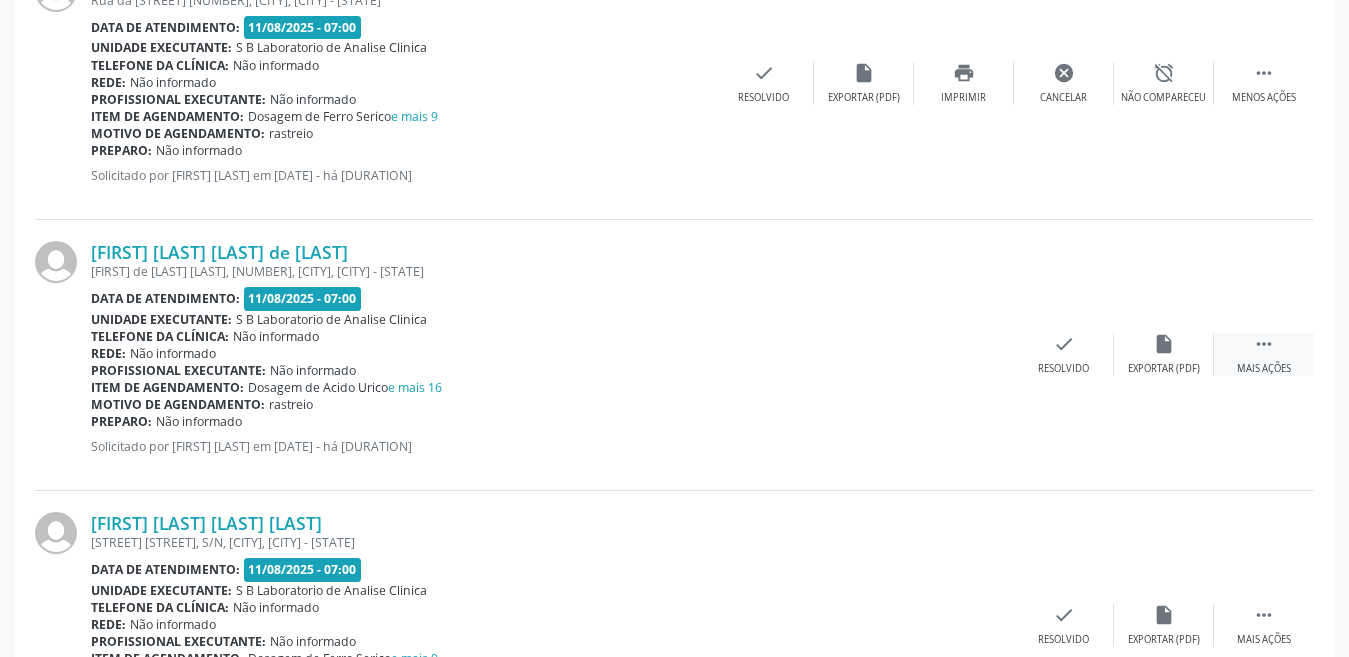 click on "
Mais ações" at bounding box center (1264, 354) 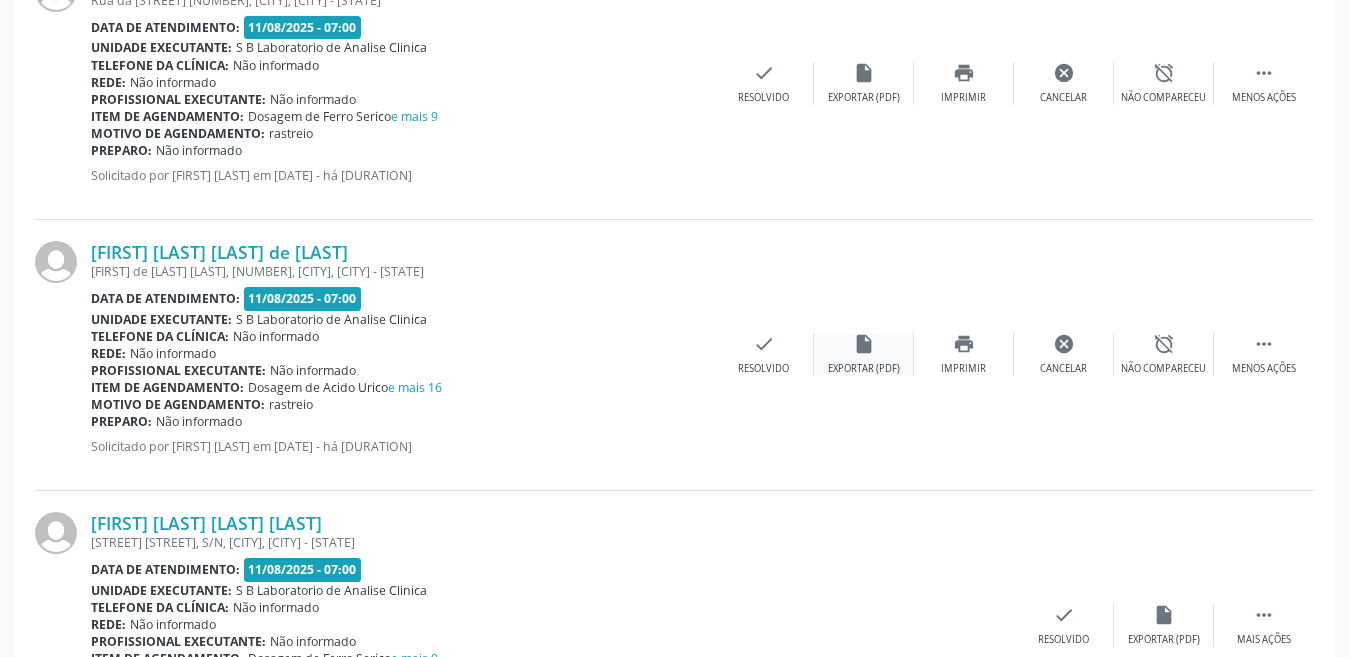 click on "insert_drive_file" at bounding box center [864, 344] 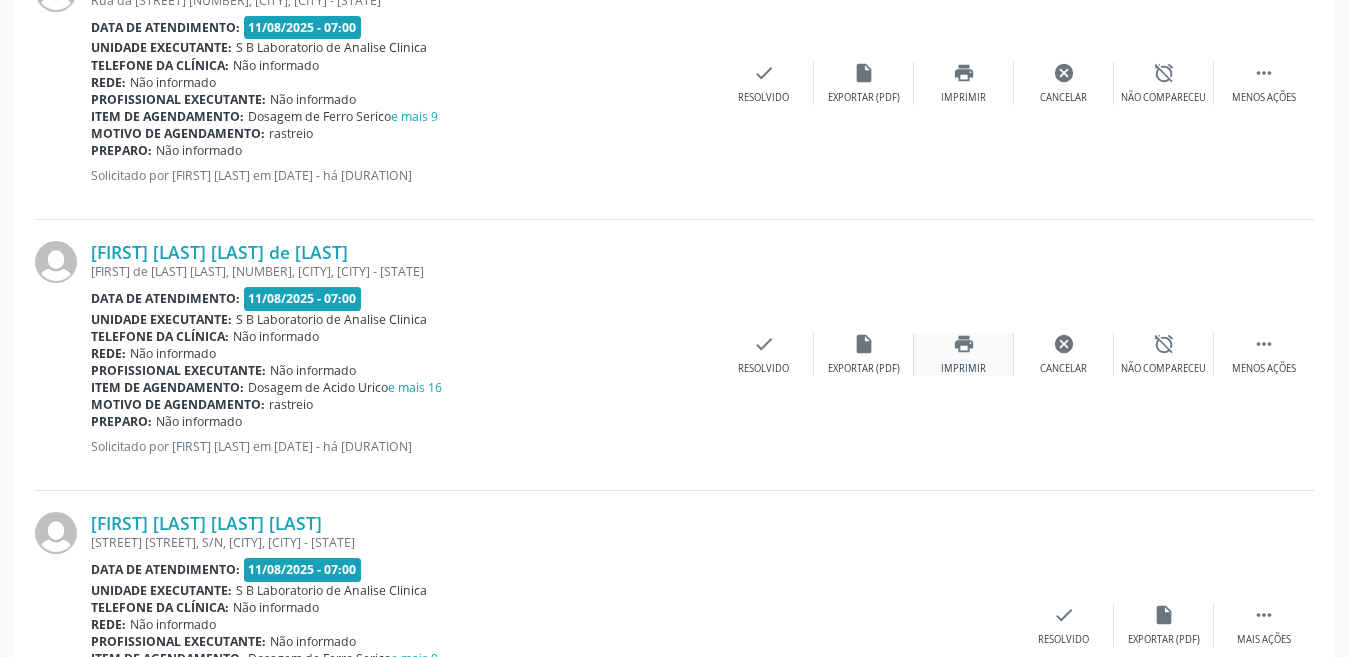 click on "print
Imprimir" at bounding box center [964, 354] 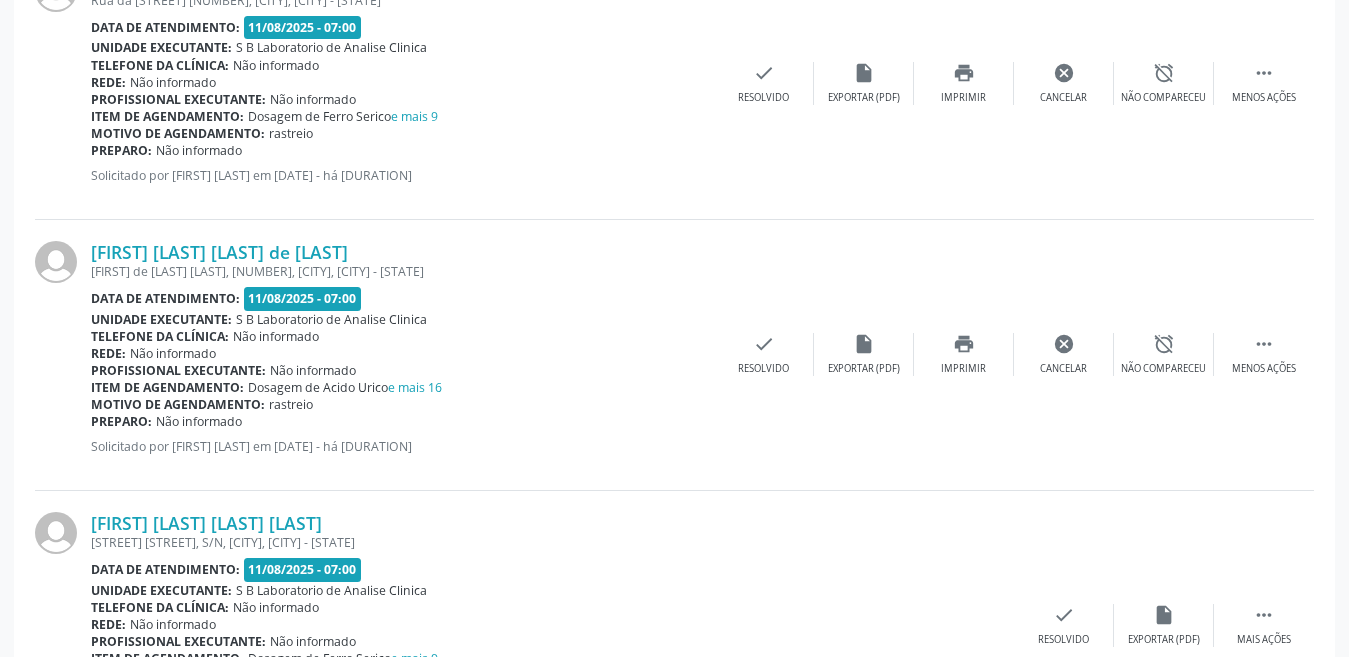 scroll, scrollTop: 2000, scrollLeft: 0, axis: vertical 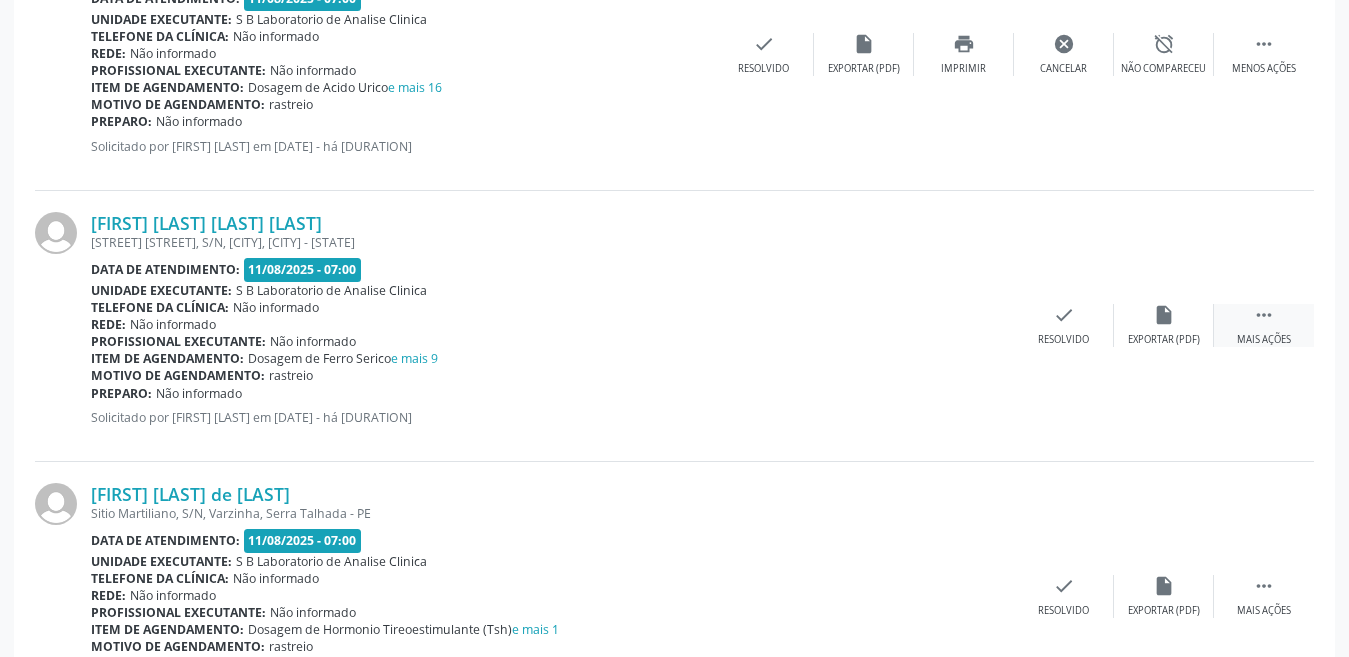 click on "Mais ações" at bounding box center (1264, 340) 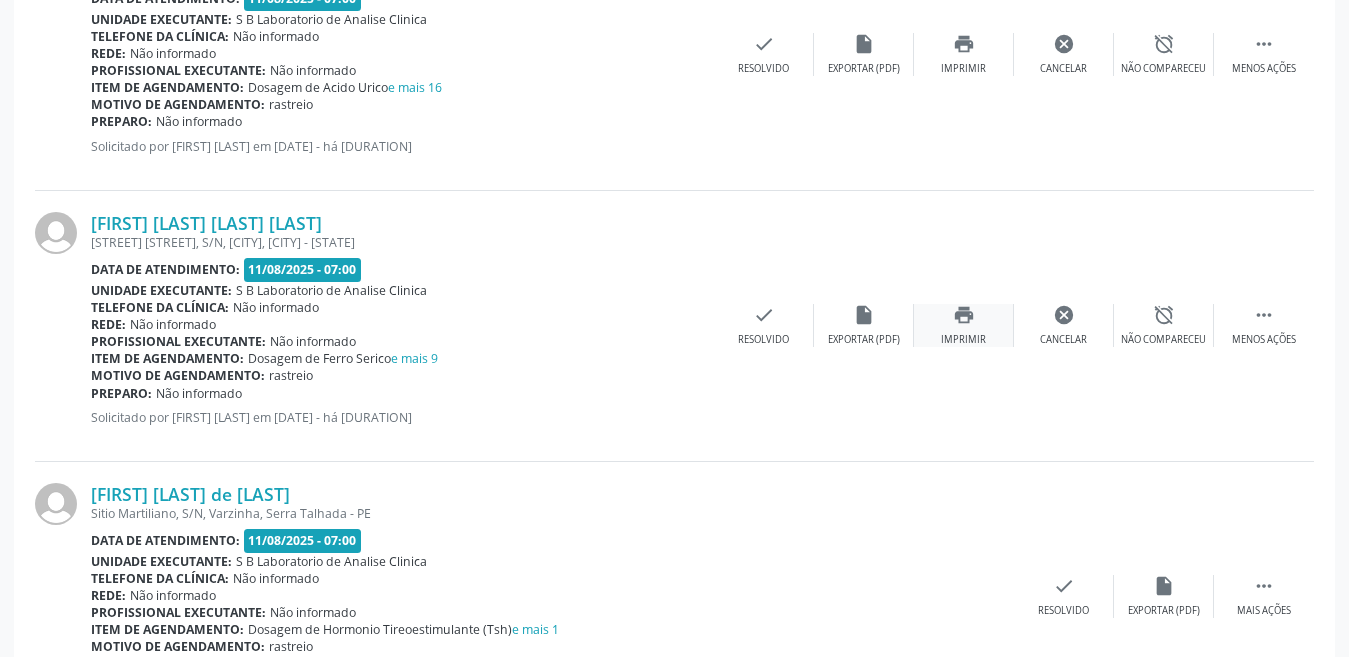 click on "print
Imprimir" at bounding box center [964, 325] 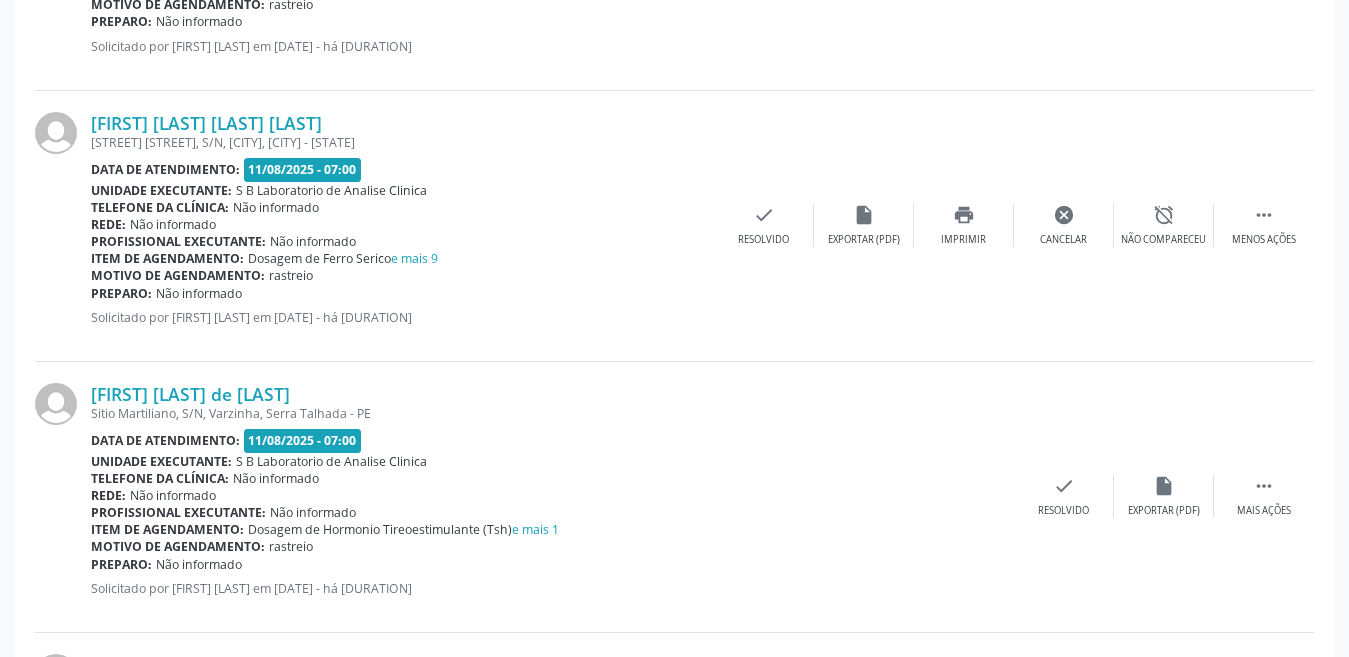 scroll, scrollTop: 2200, scrollLeft: 0, axis: vertical 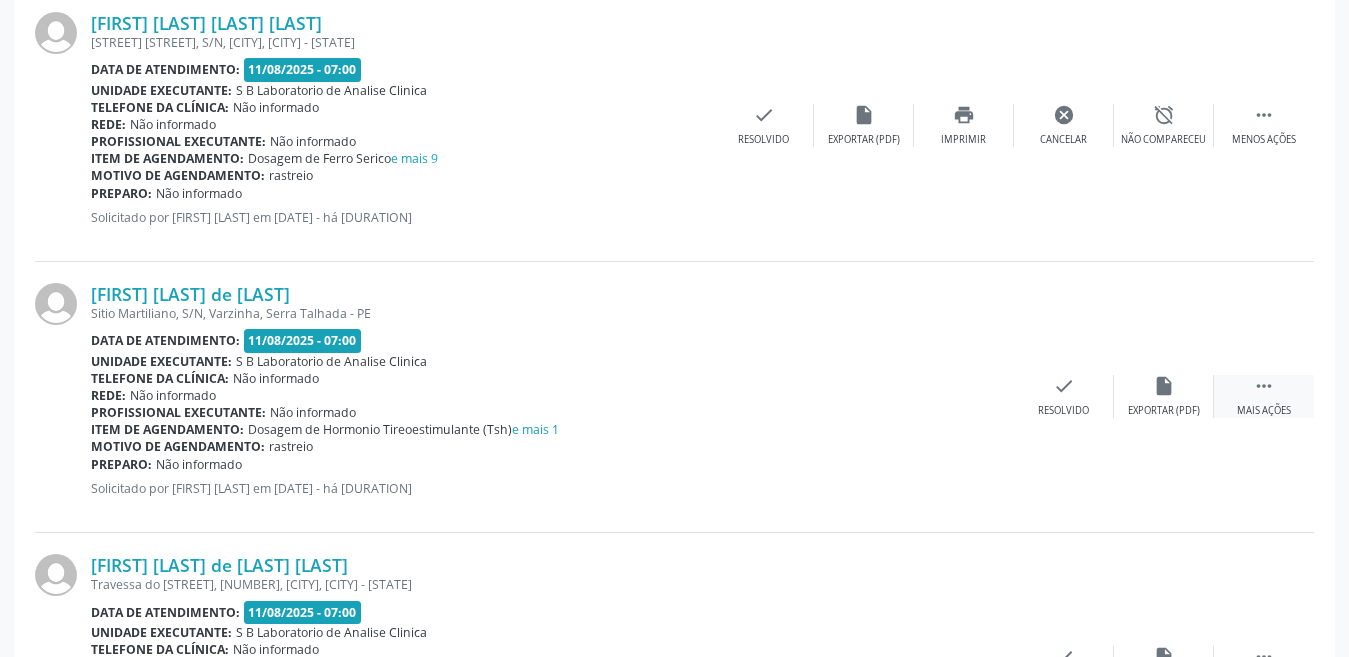 click on "" at bounding box center (1264, 386) 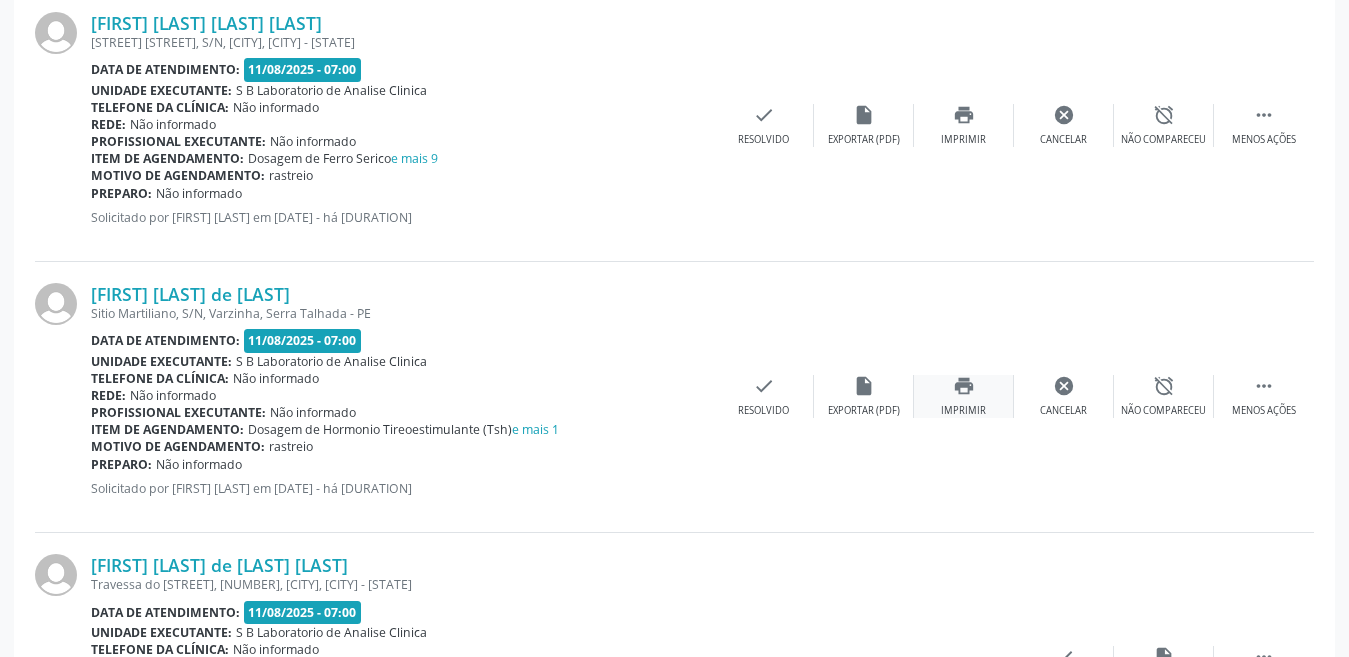 click on "print
Imprimir" at bounding box center [964, 396] 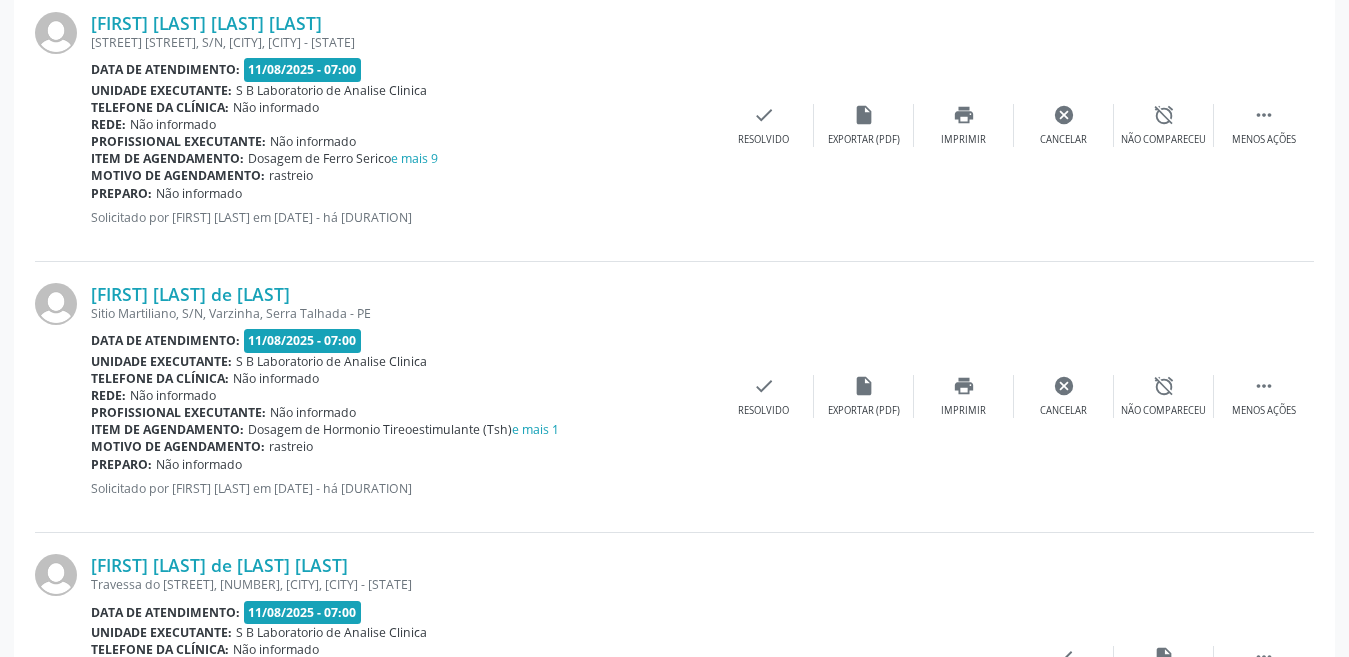 scroll, scrollTop: 2500, scrollLeft: 0, axis: vertical 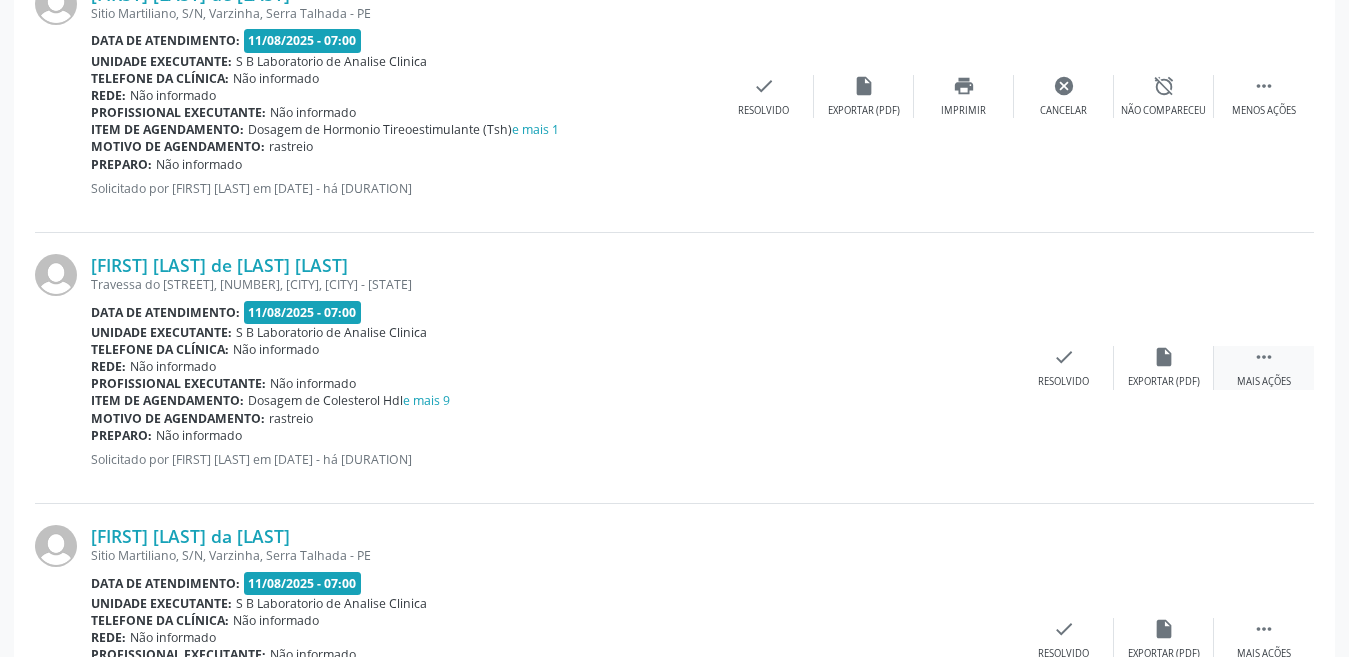 click on "" at bounding box center (1264, 357) 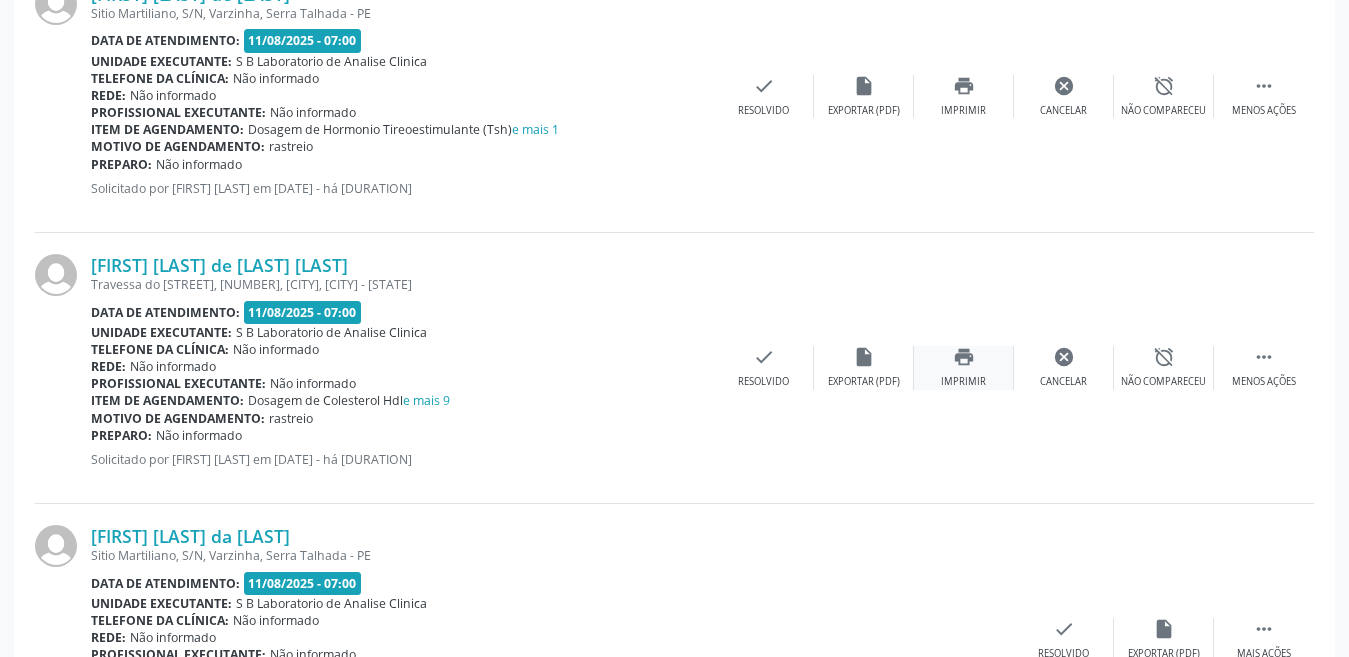 click on "print
Imprimir" at bounding box center [964, 367] 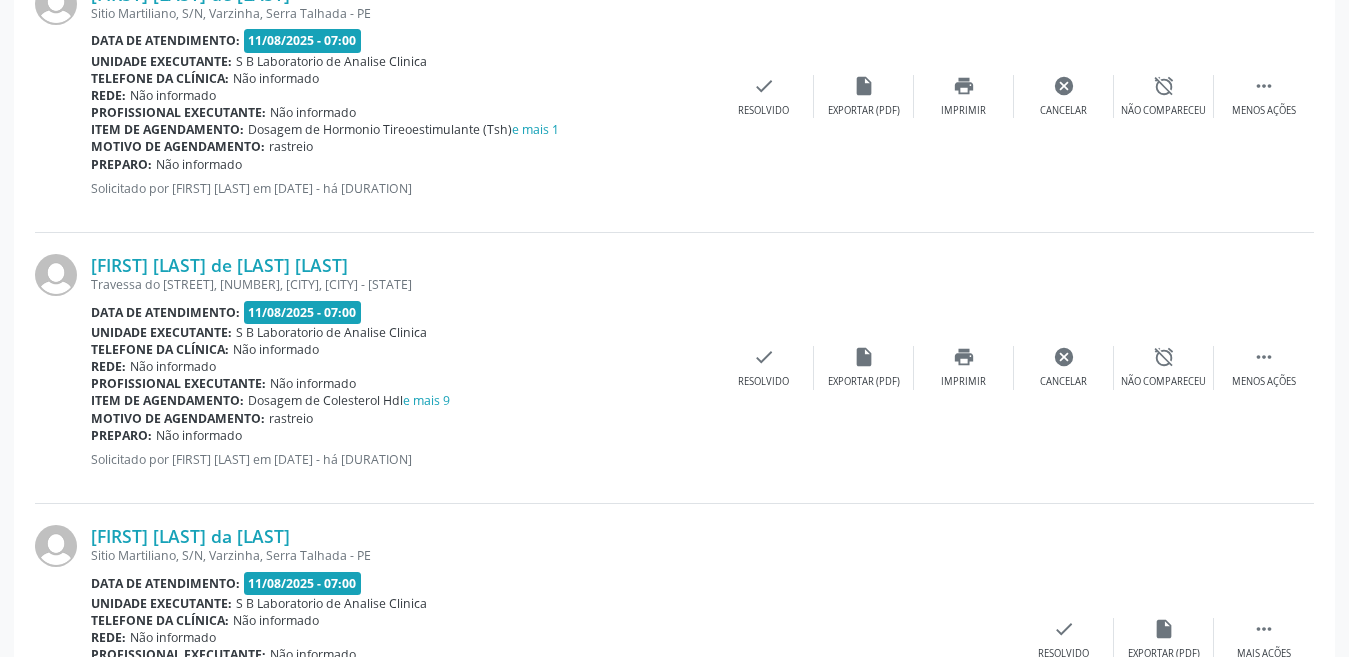 click on "Data de atendimento:
[DATE] - [TIME]" at bounding box center (402, 312) 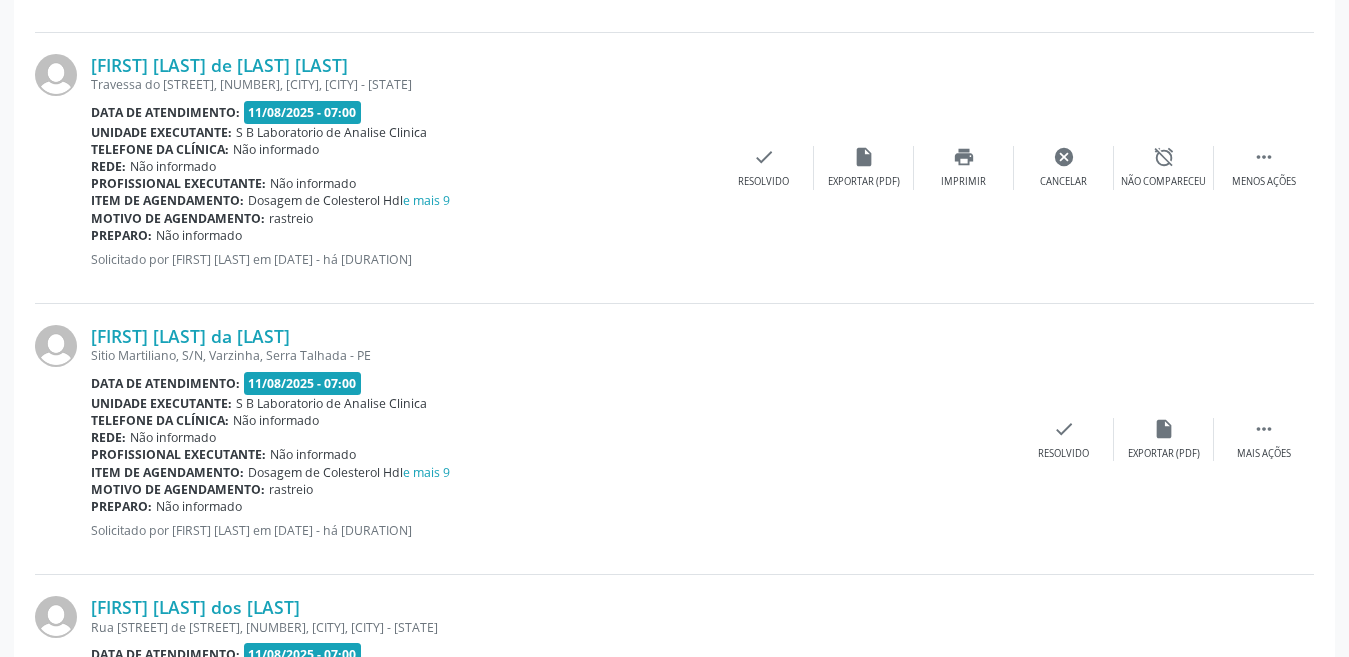 scroll, scrollTop: 2800, scrollLeft: 0, axis: vertical 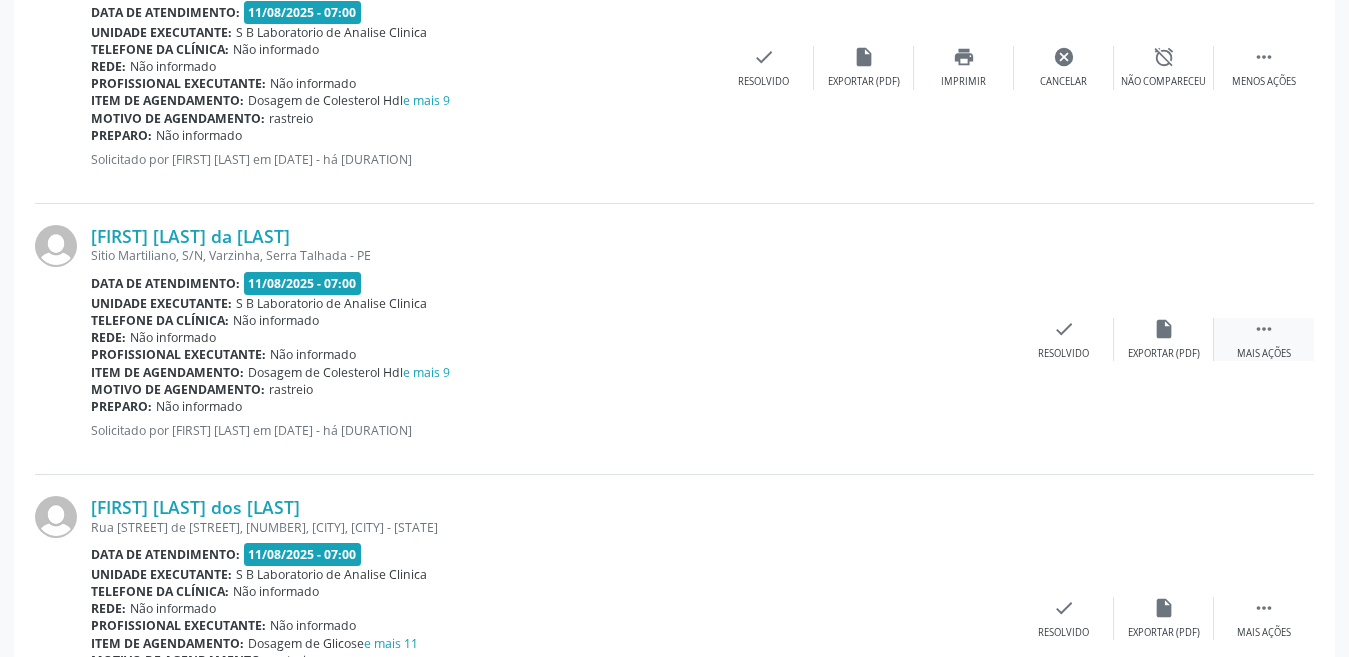 click on "" at bounding box center [1264, 329] 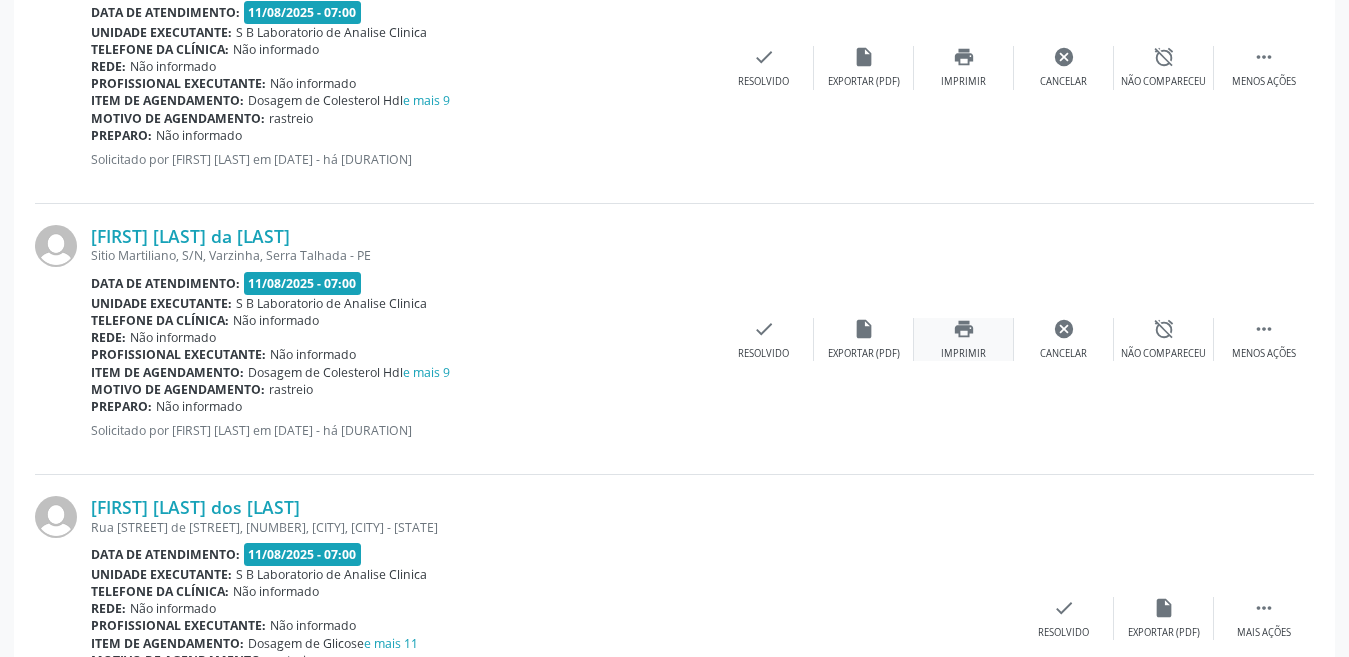 click on "Imprimir" at bounding box center [963, 354] 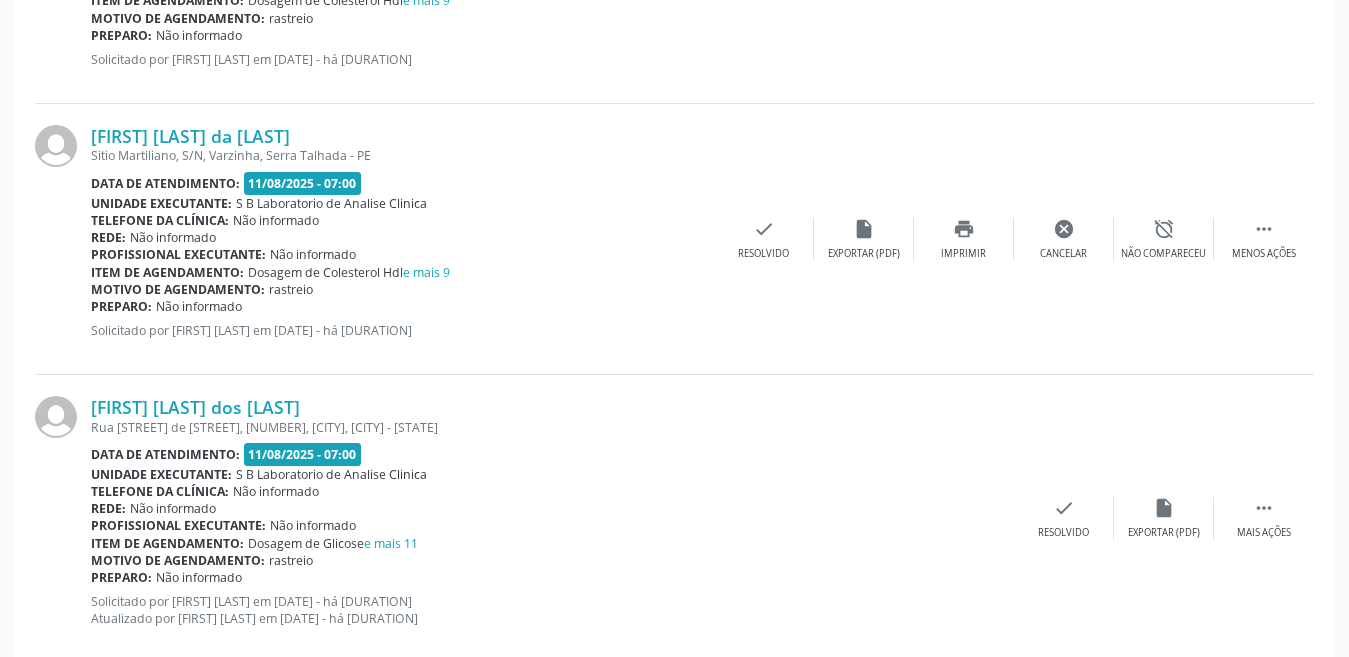 scroll, scrollTop: 3100, scrollLeft: 0, axis: vertical 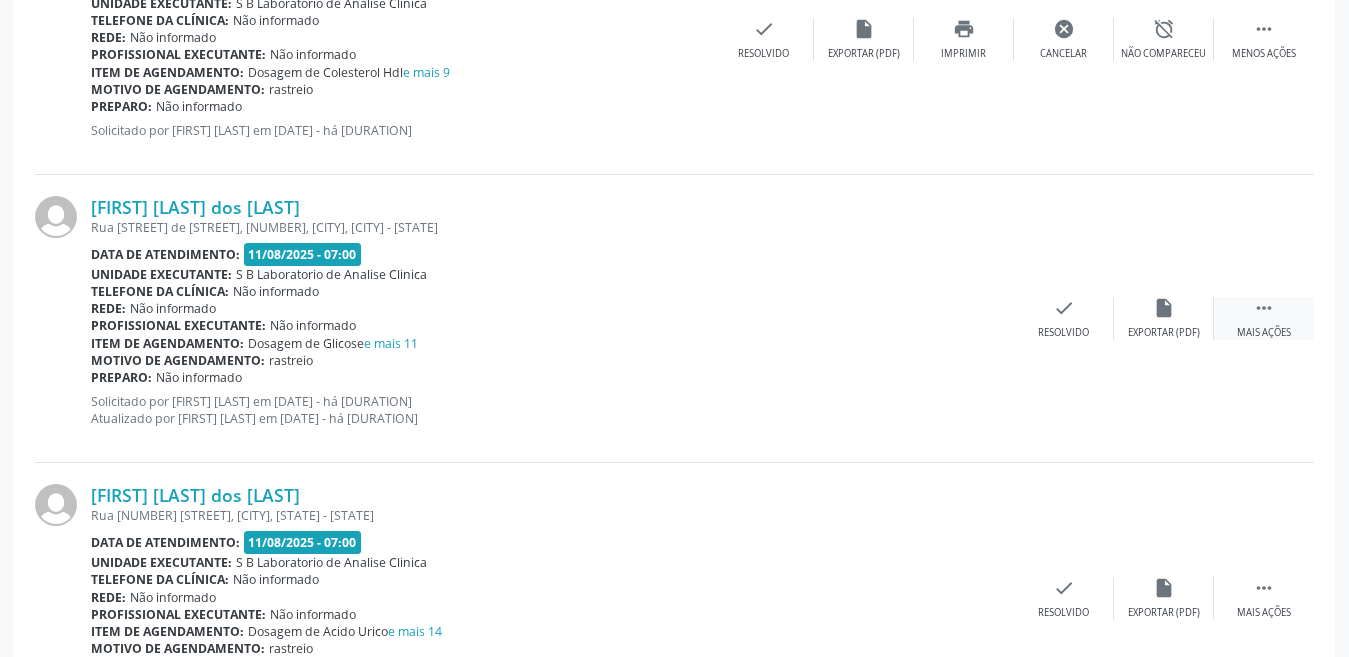 click on "Mais ações" at bounding box center (1264, 333) 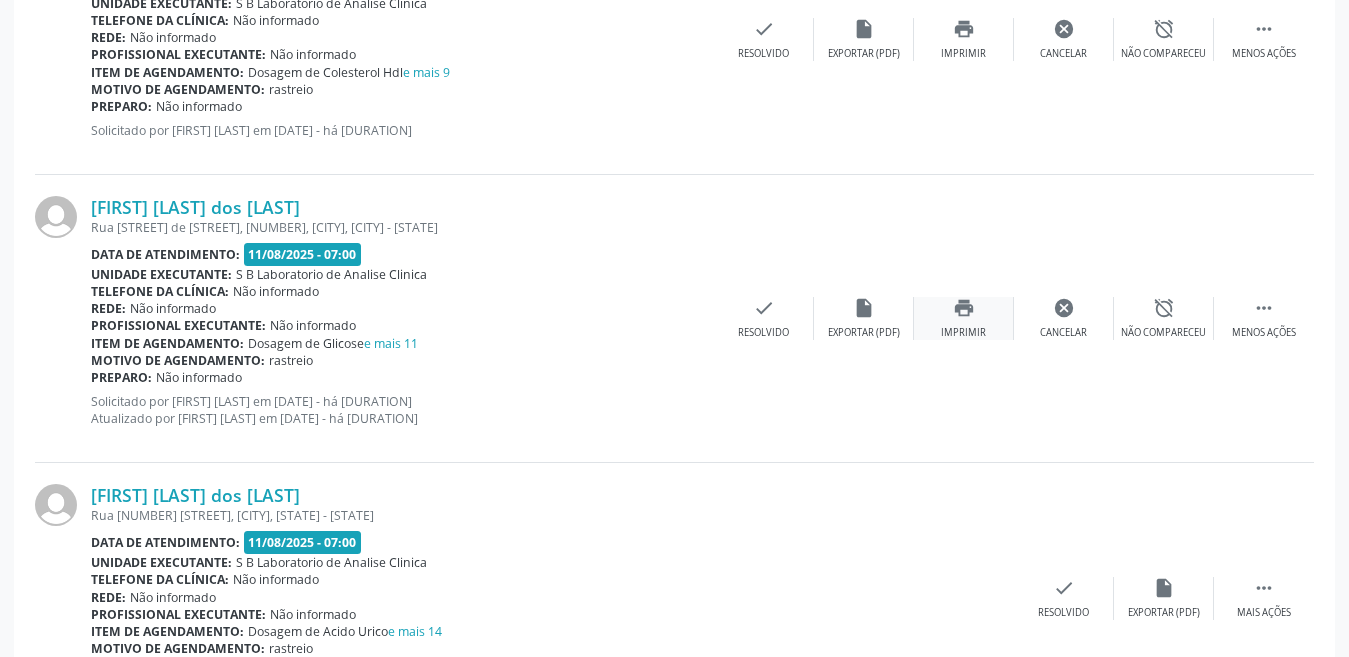 click on "print
Imprimir" at bounding box center [964, 318] 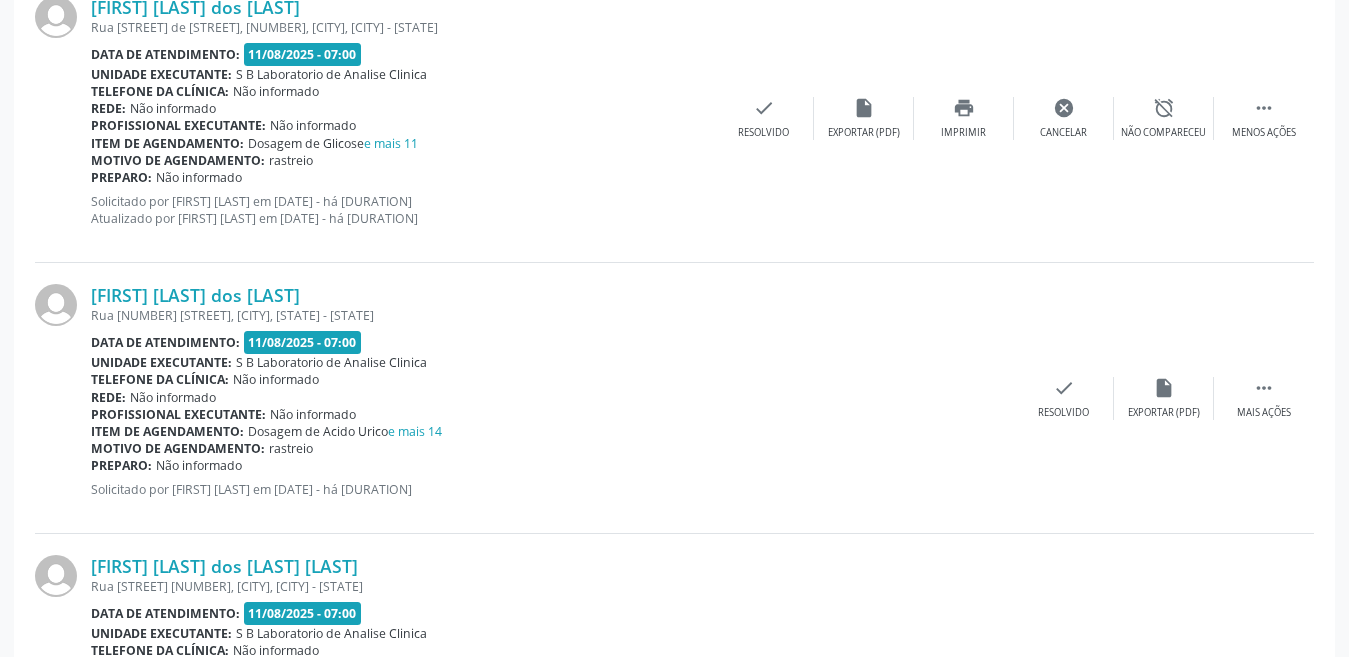 scroll, scrollTop: 3400, scrollLeft: 0, axis: vertical 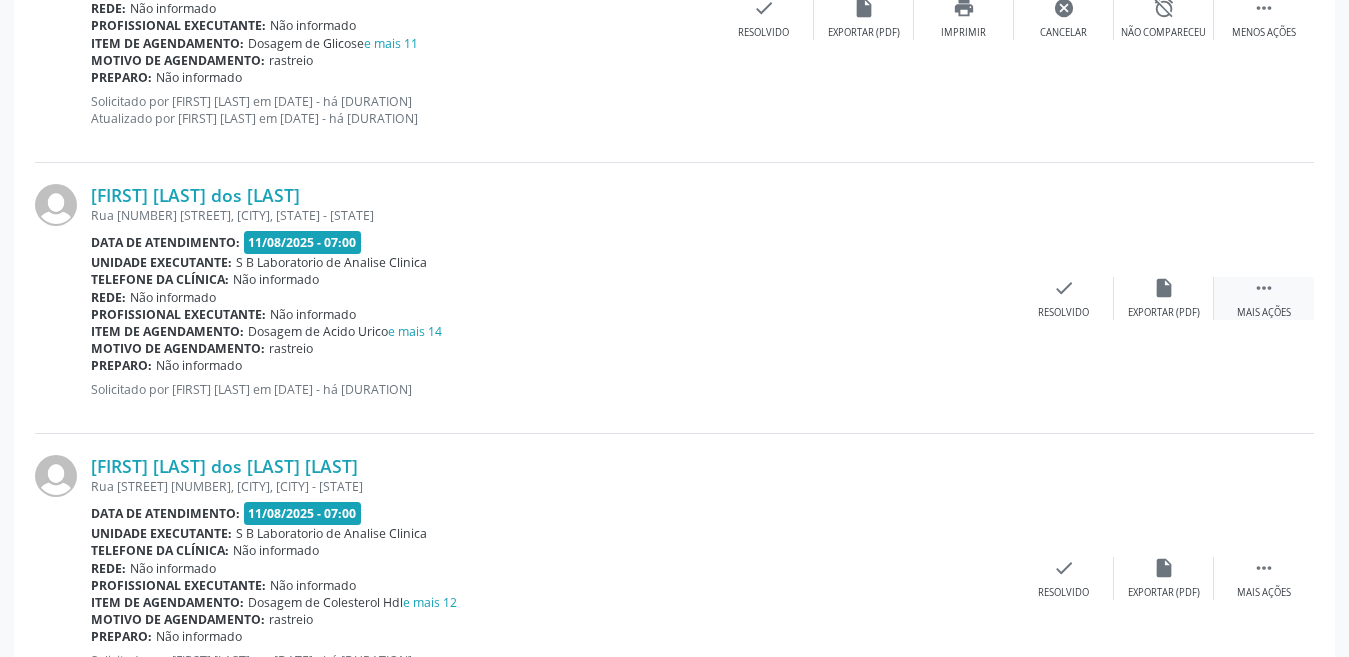 click on "" at bounding box center [1264, 288] 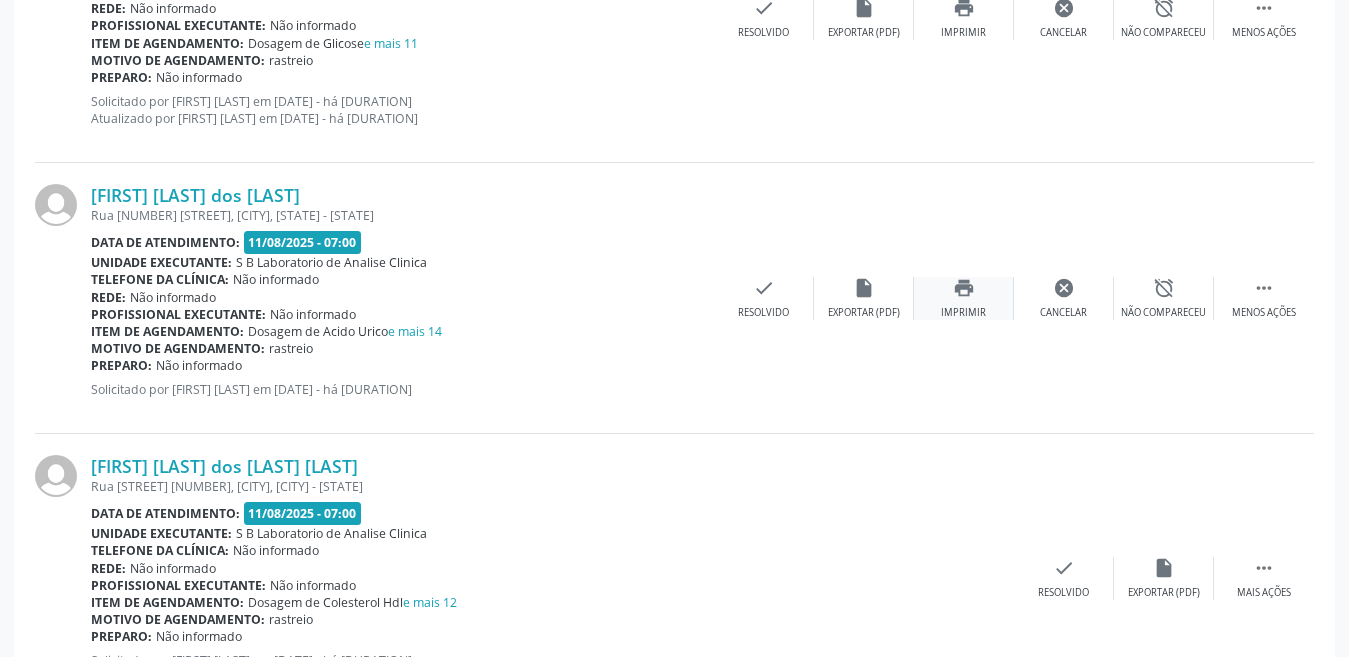 click on "print
Imprimir" at bounding box center [964, 298] 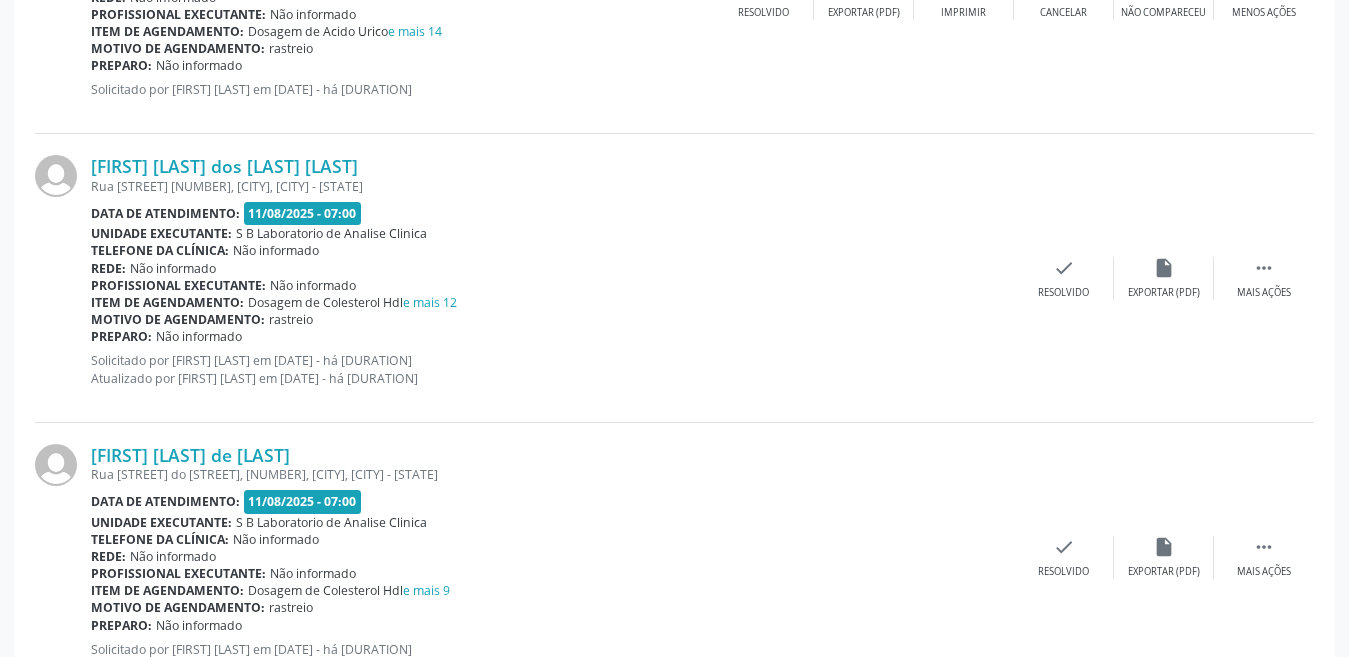 scroll, scrollTop: 3769, scrollLeft: 0, axis: vertical 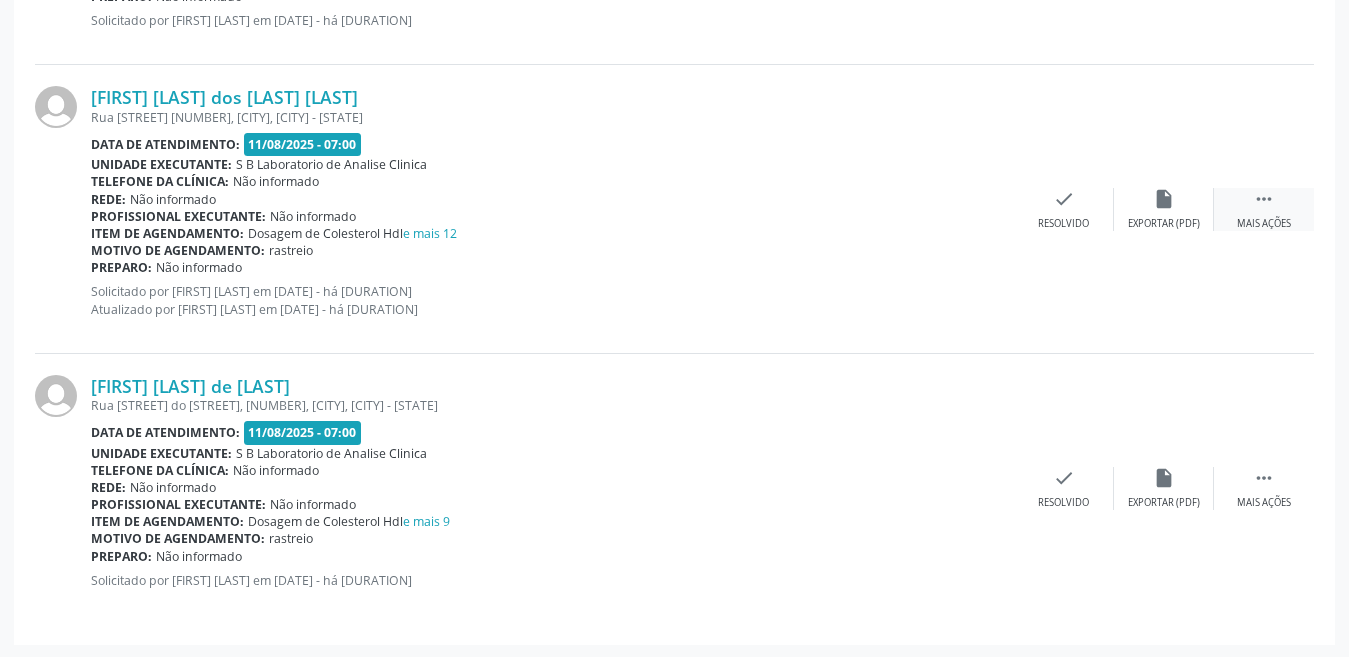 click on "" at bounding box center (1264, 199) 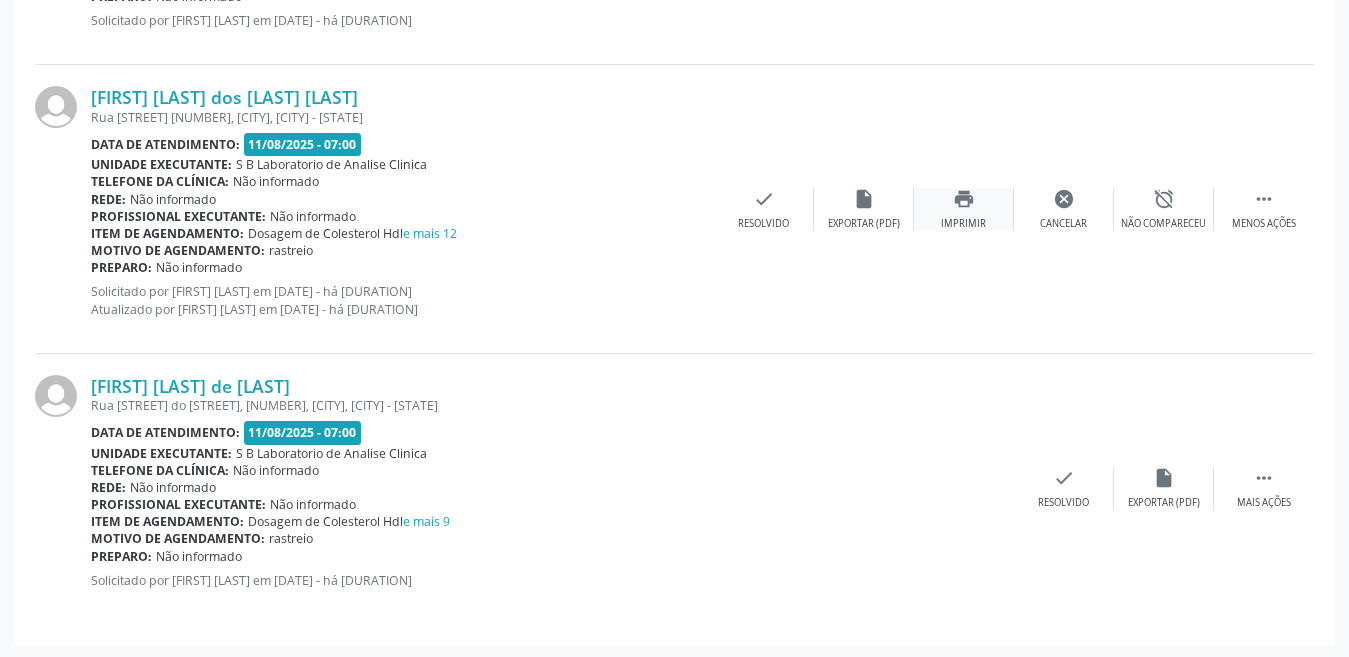 click on "print" at bounding box center [964, 199] 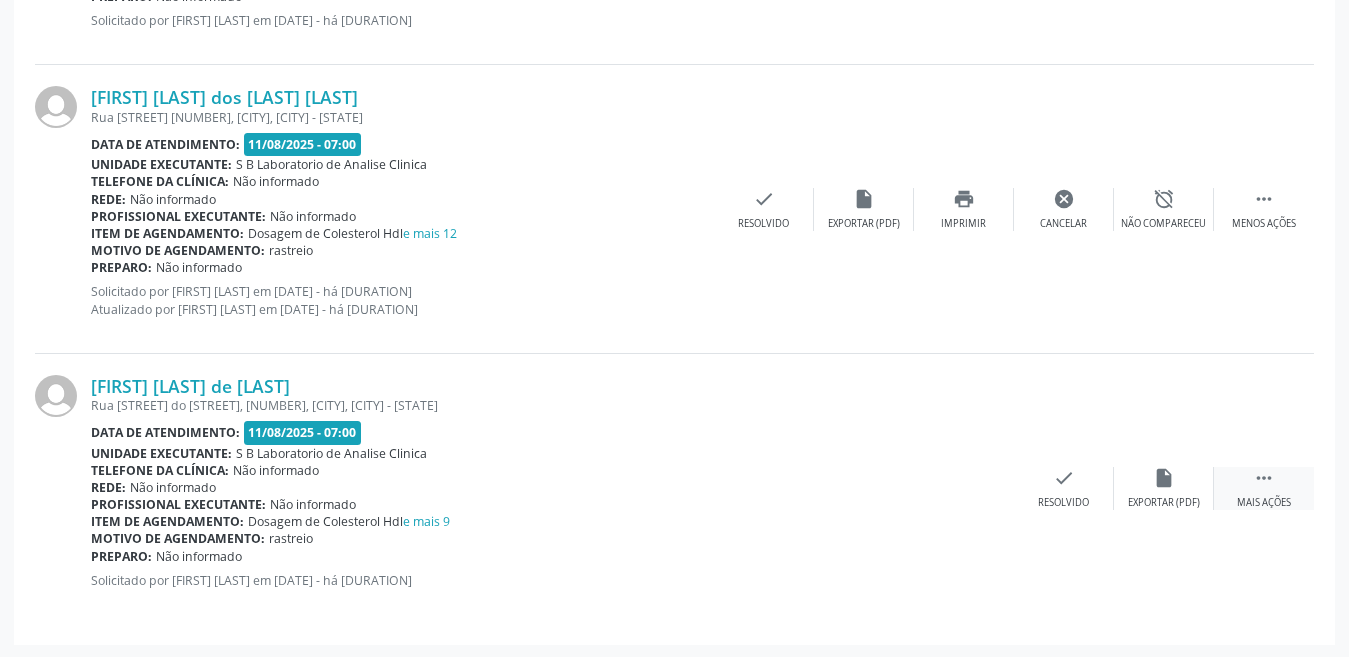 click on "
Mais ações" at bounding box center (1264, 488) 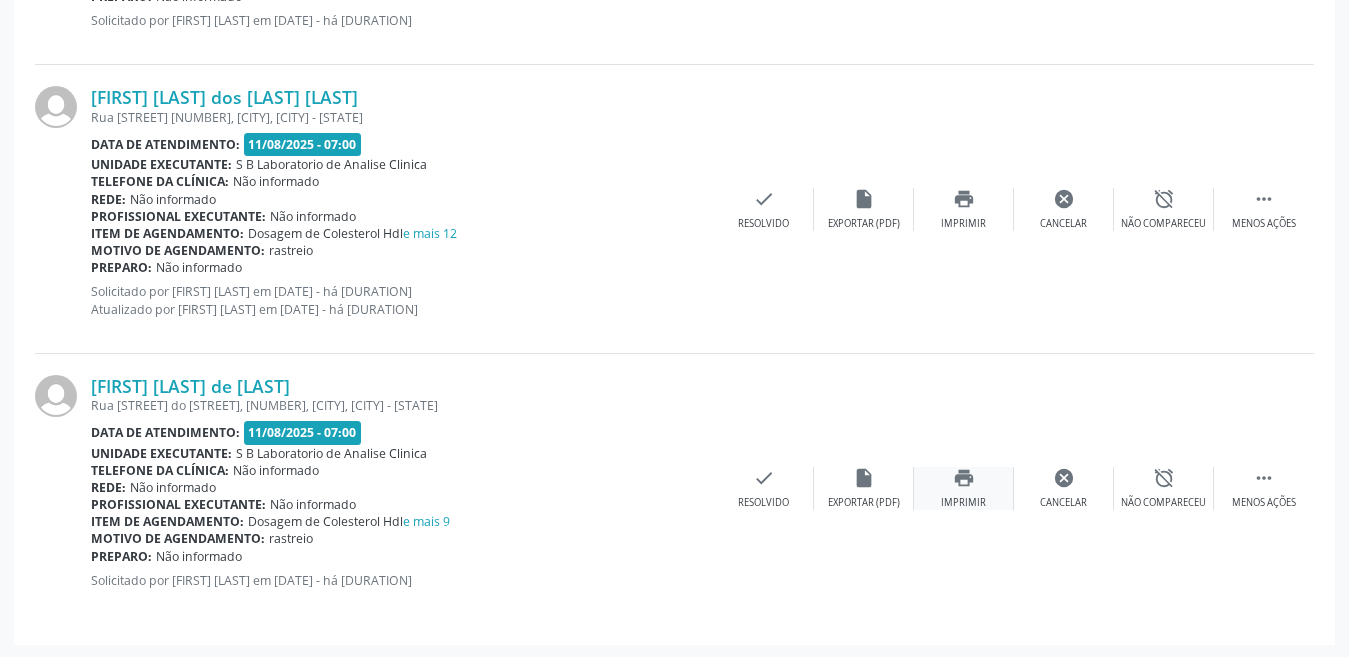 click on "print" at bounding box center [964, 478] 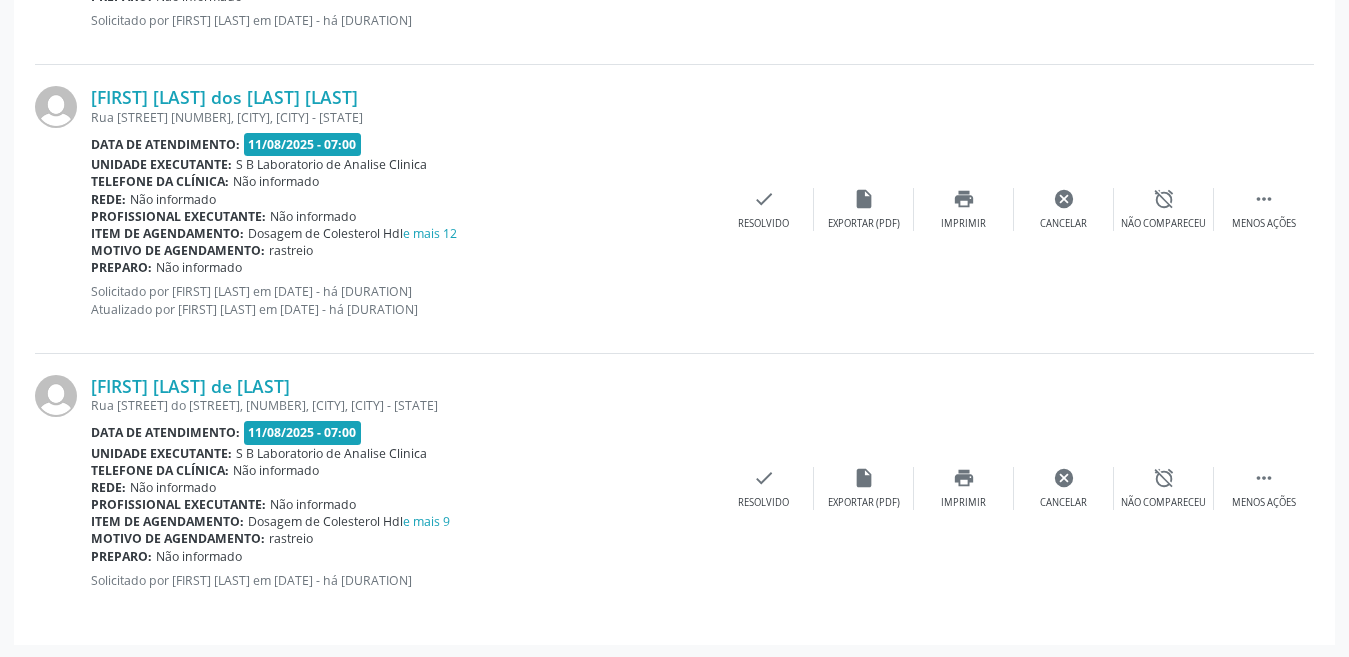 scroll, scrollTop: 3669, scrollLeft: 0, axis: vertical 